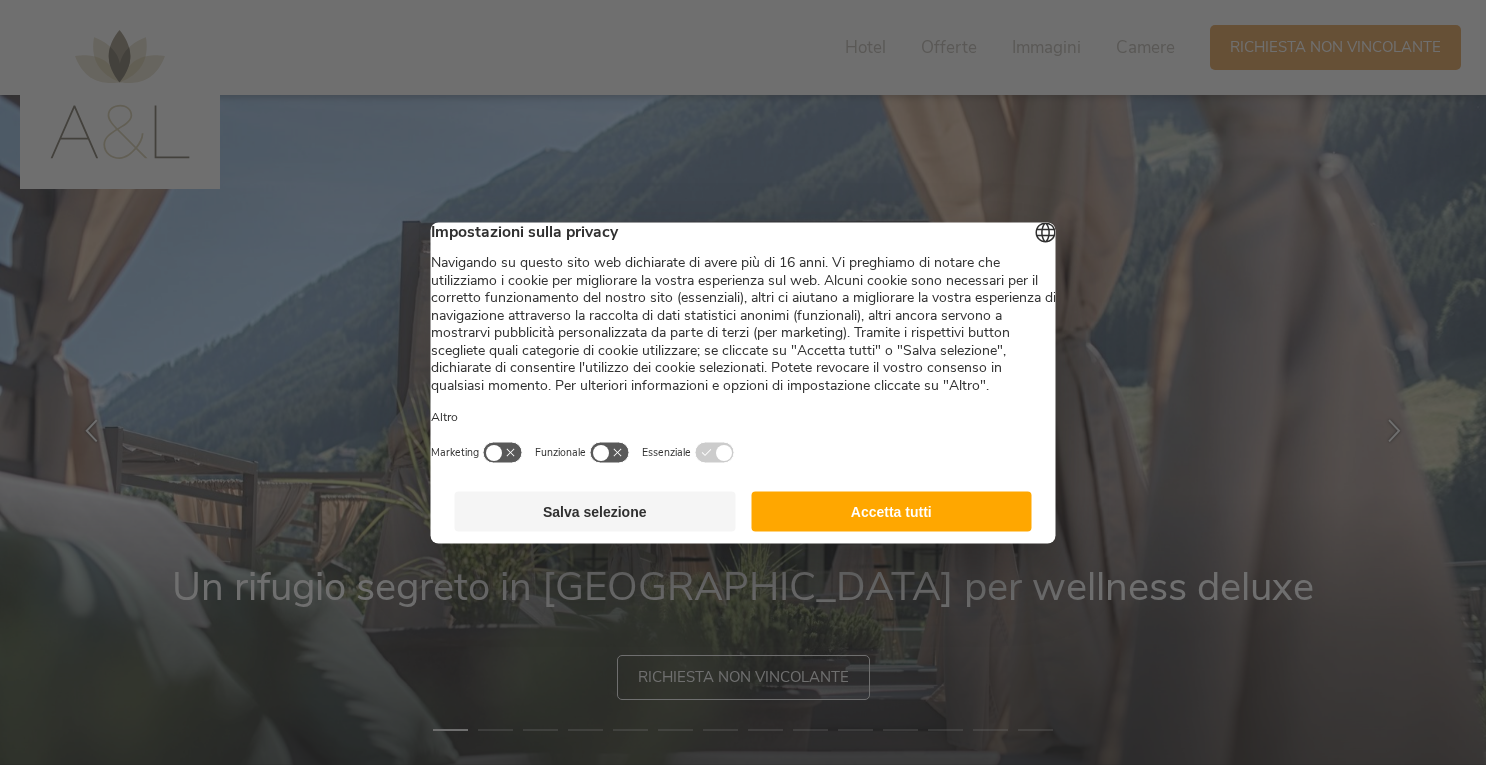 scroll, scrollTop: 0, scrollLeft: 0, axis: both 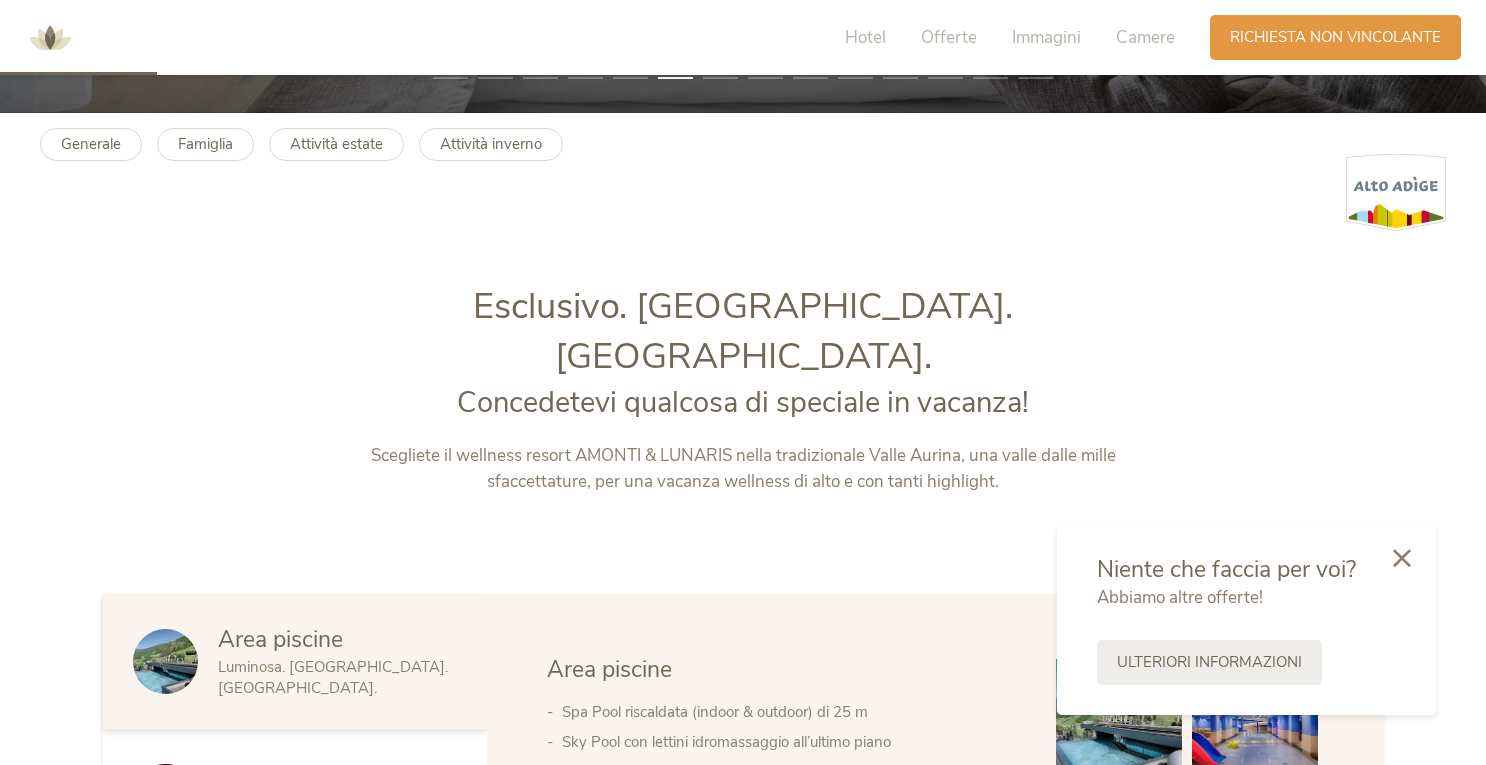 click at bounding box center [165, 661] 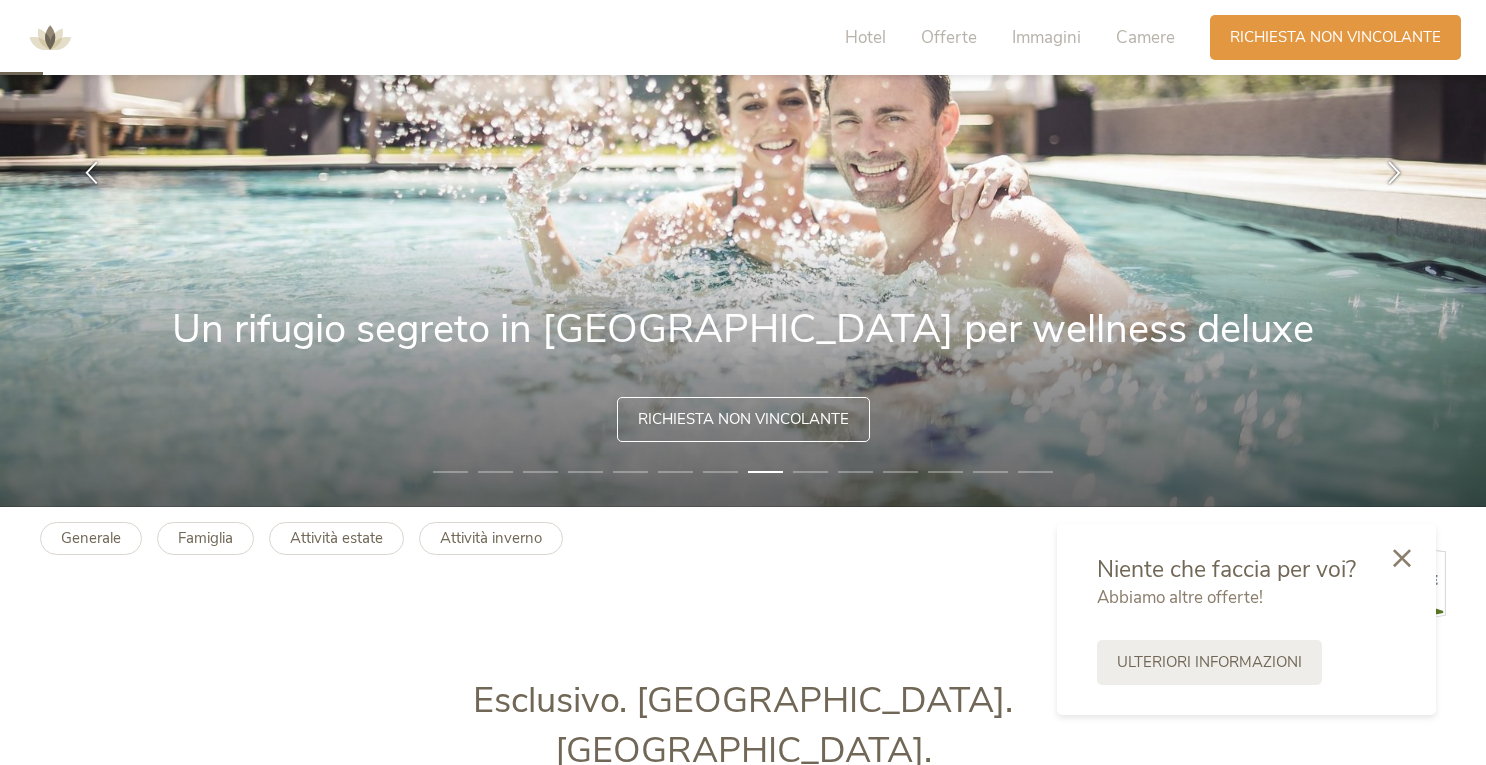 scroll, scrollTop: 0, scrollLeft: 0, axis: both 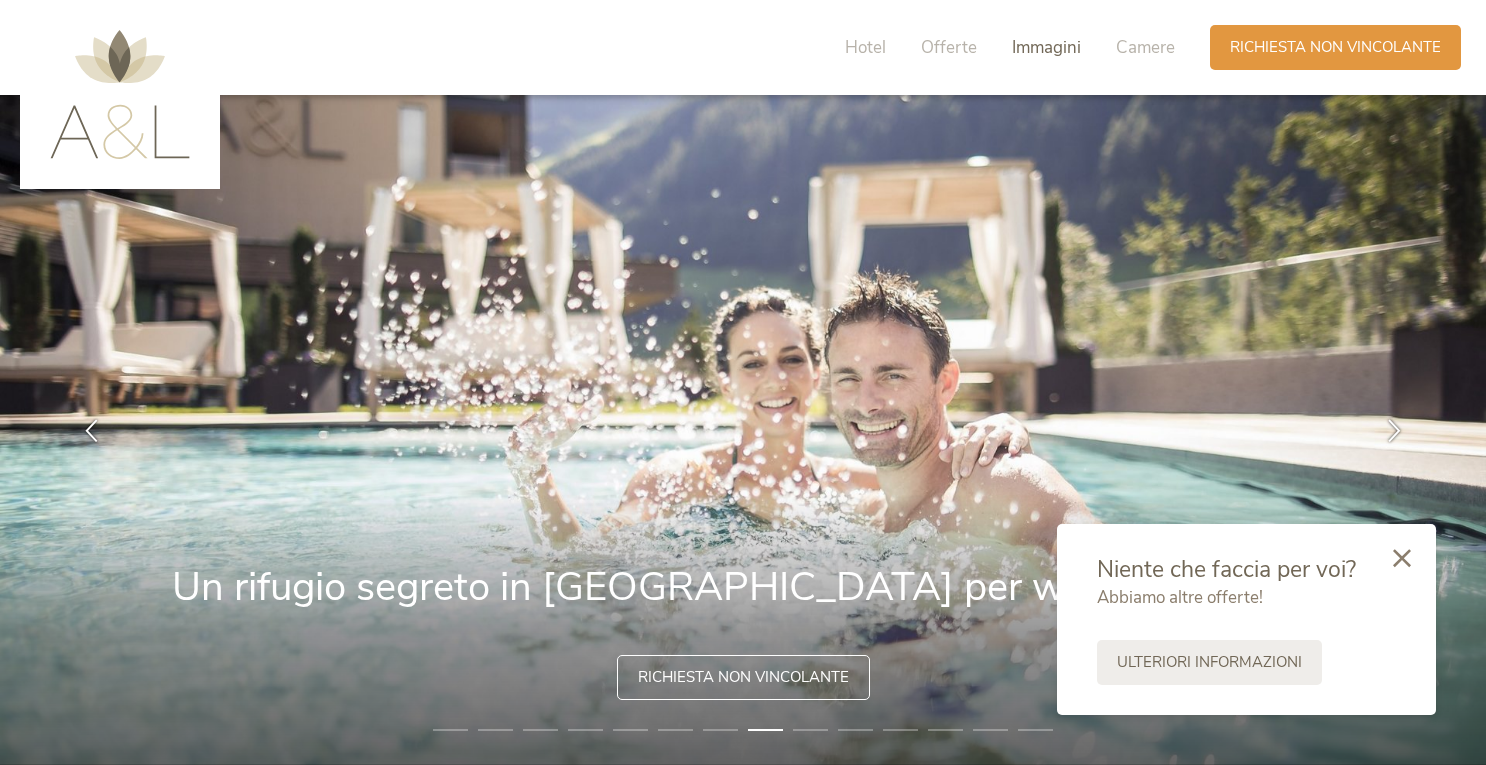 click on "Immagini" at bounding box center (1046, 47) 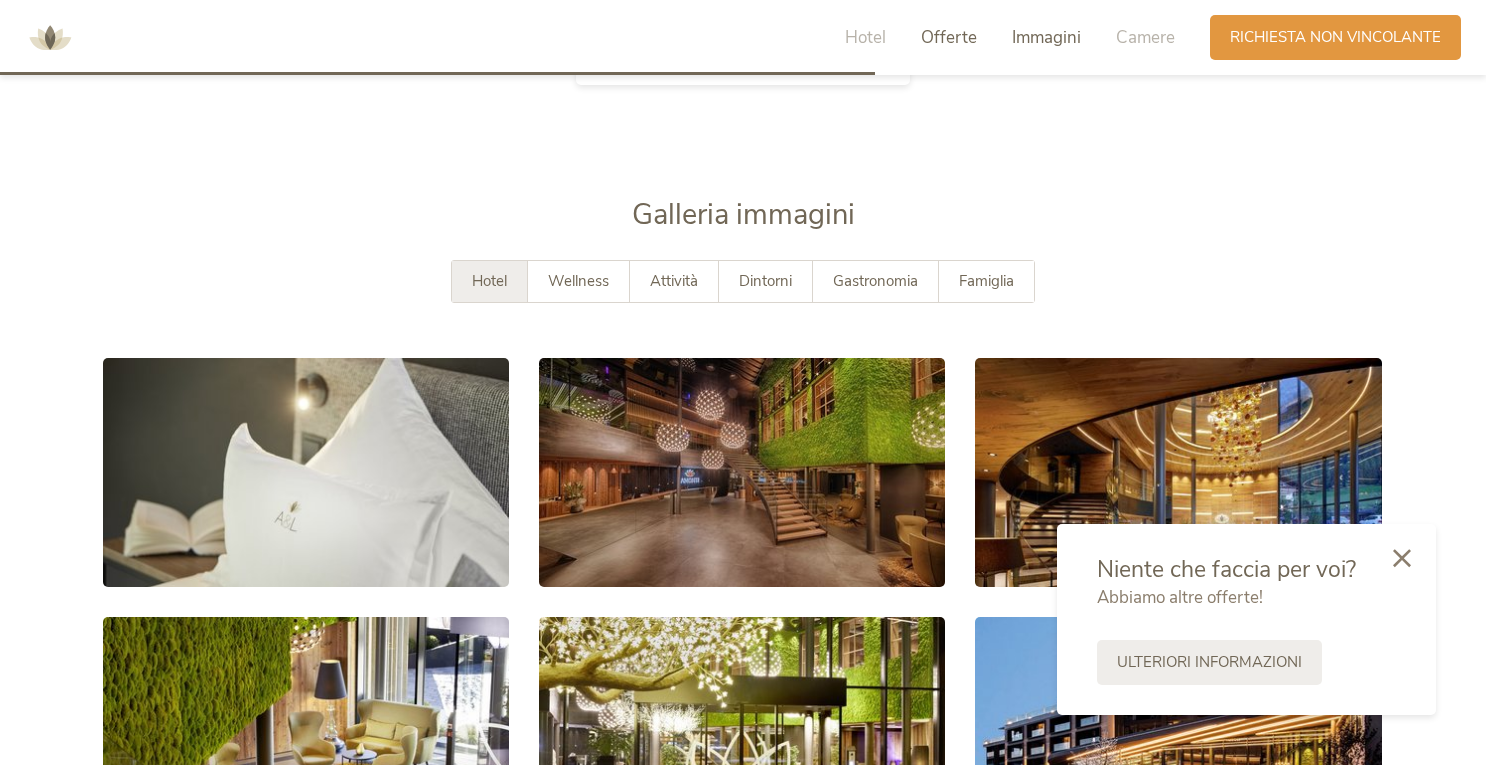 scroll, scrollTop: 3645, scrollLeft: 0, axis: vertical 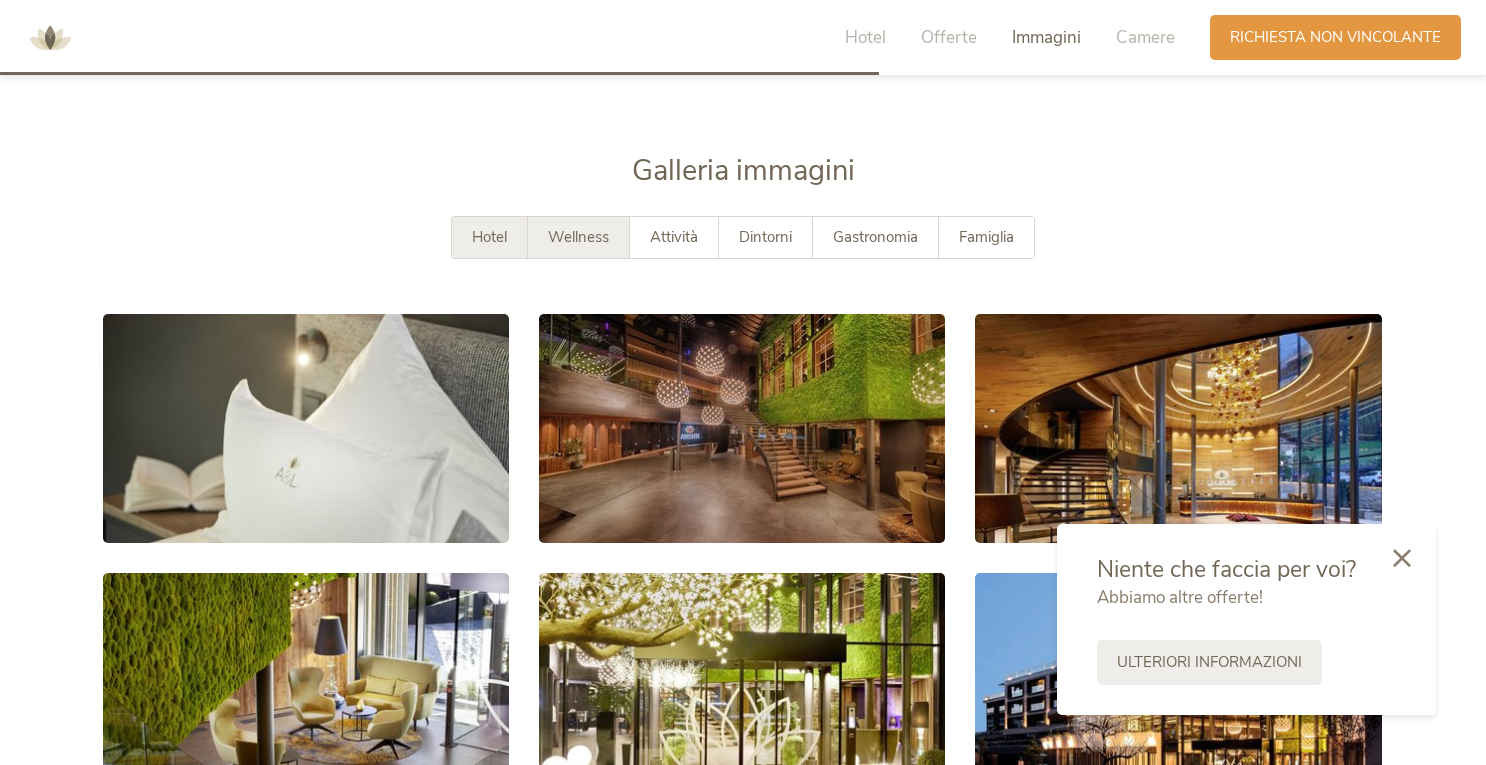 click on "Wellness" at bounding box center (578, 237) 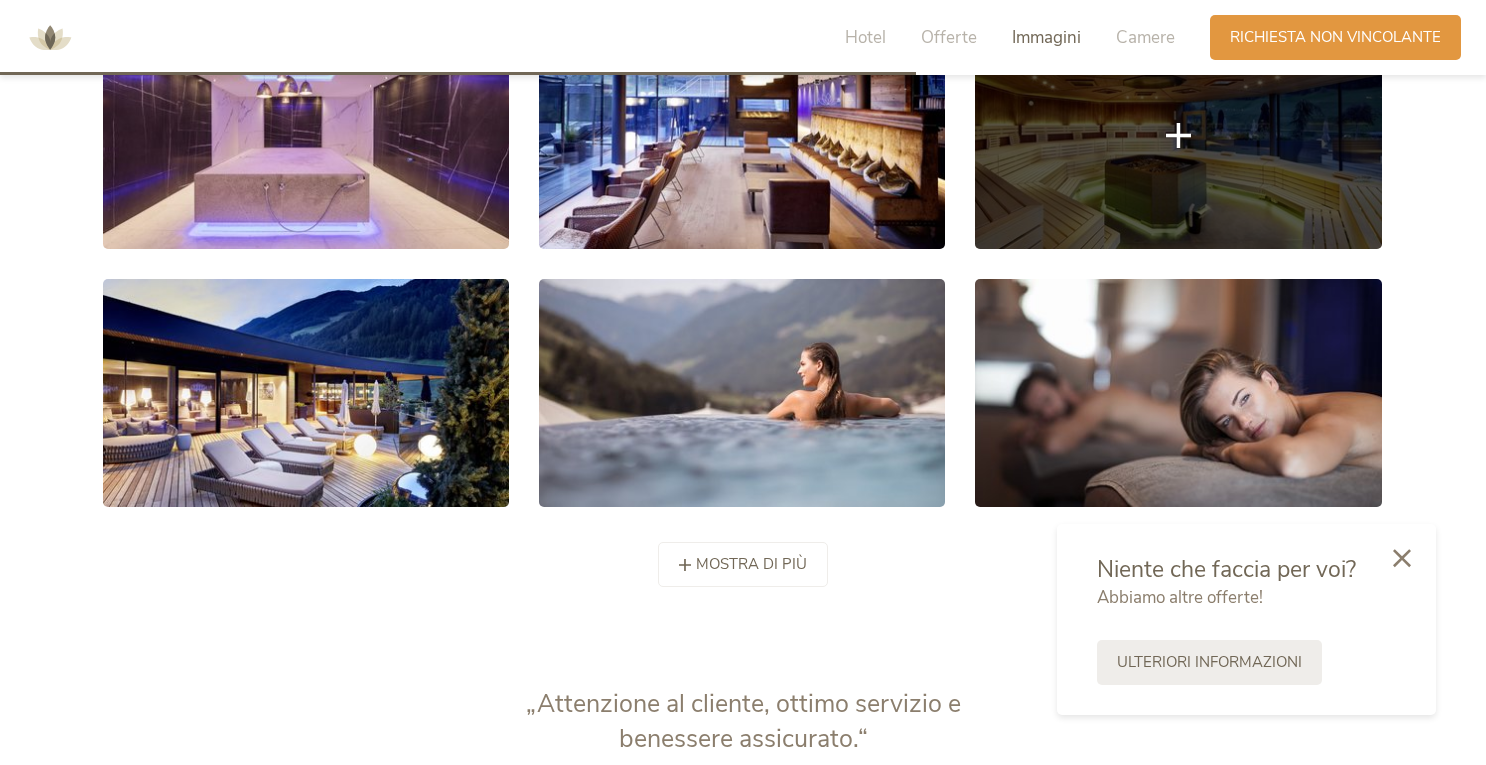 scroll, scrollTop: 3965, scrollLeft: 0, axis: vertical 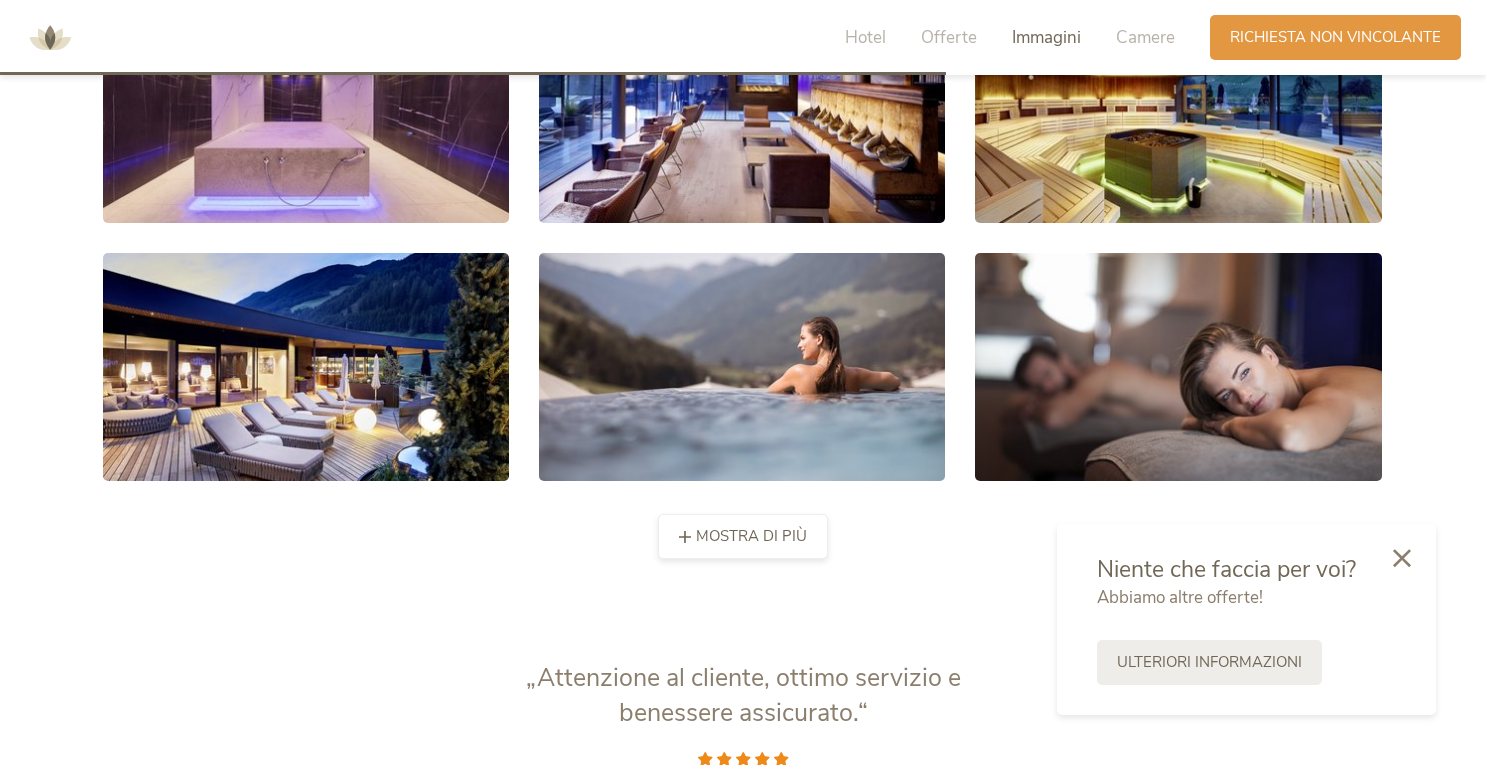 click on "mostra di più" at bounding box center [751, 536] 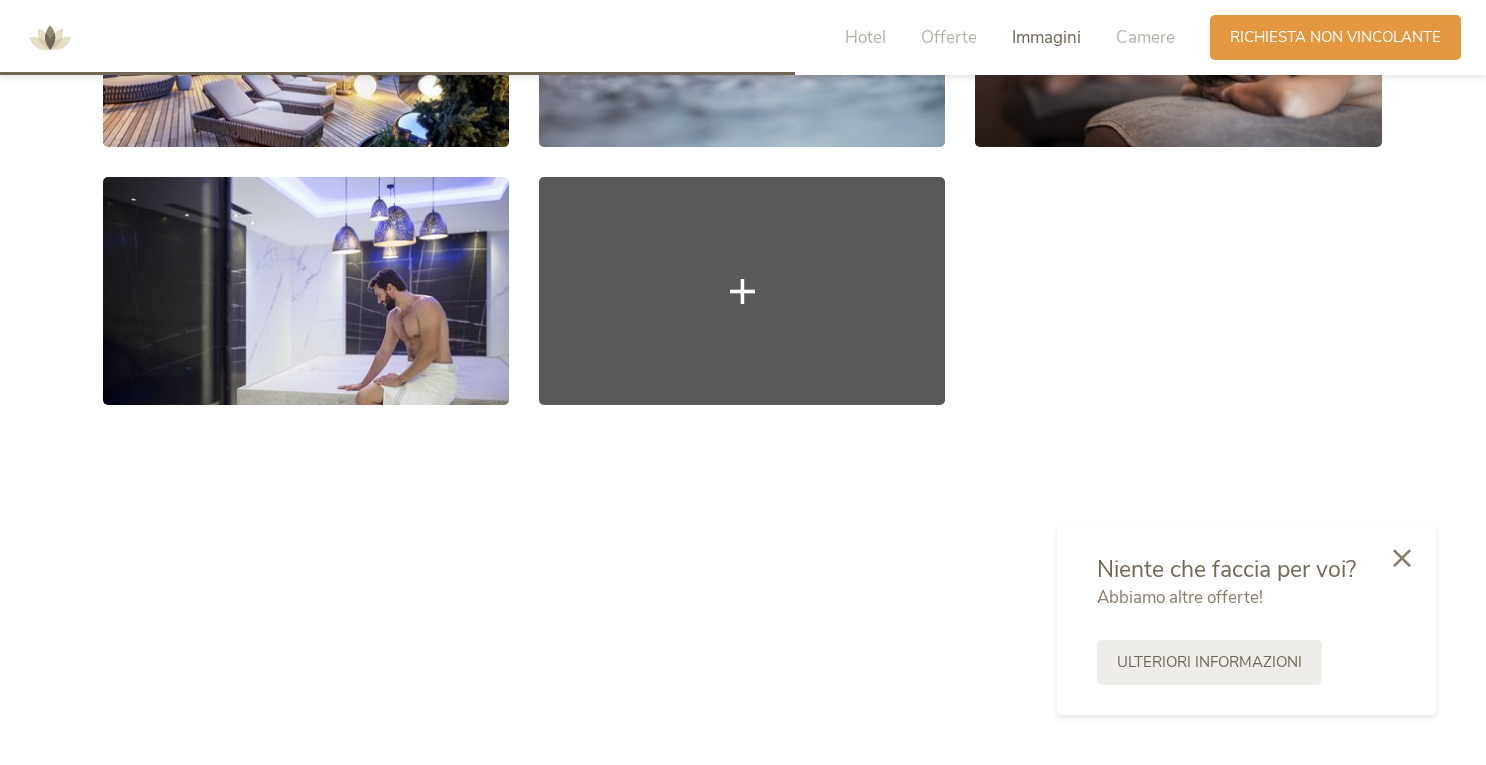 scroll, scrollTop: 4303, scrollLeft: 0, axis: vertical 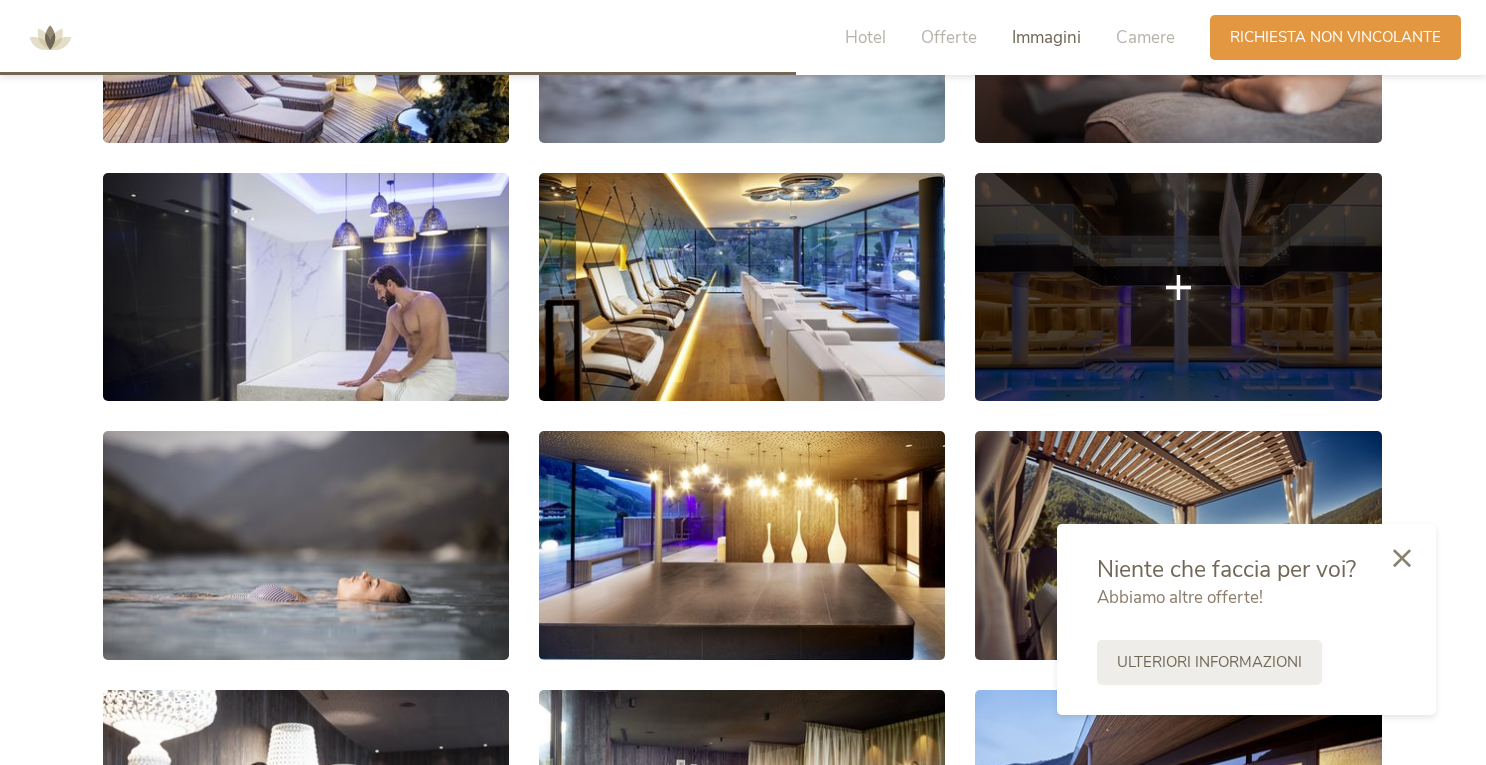 click at bounding box center (1178, 287) 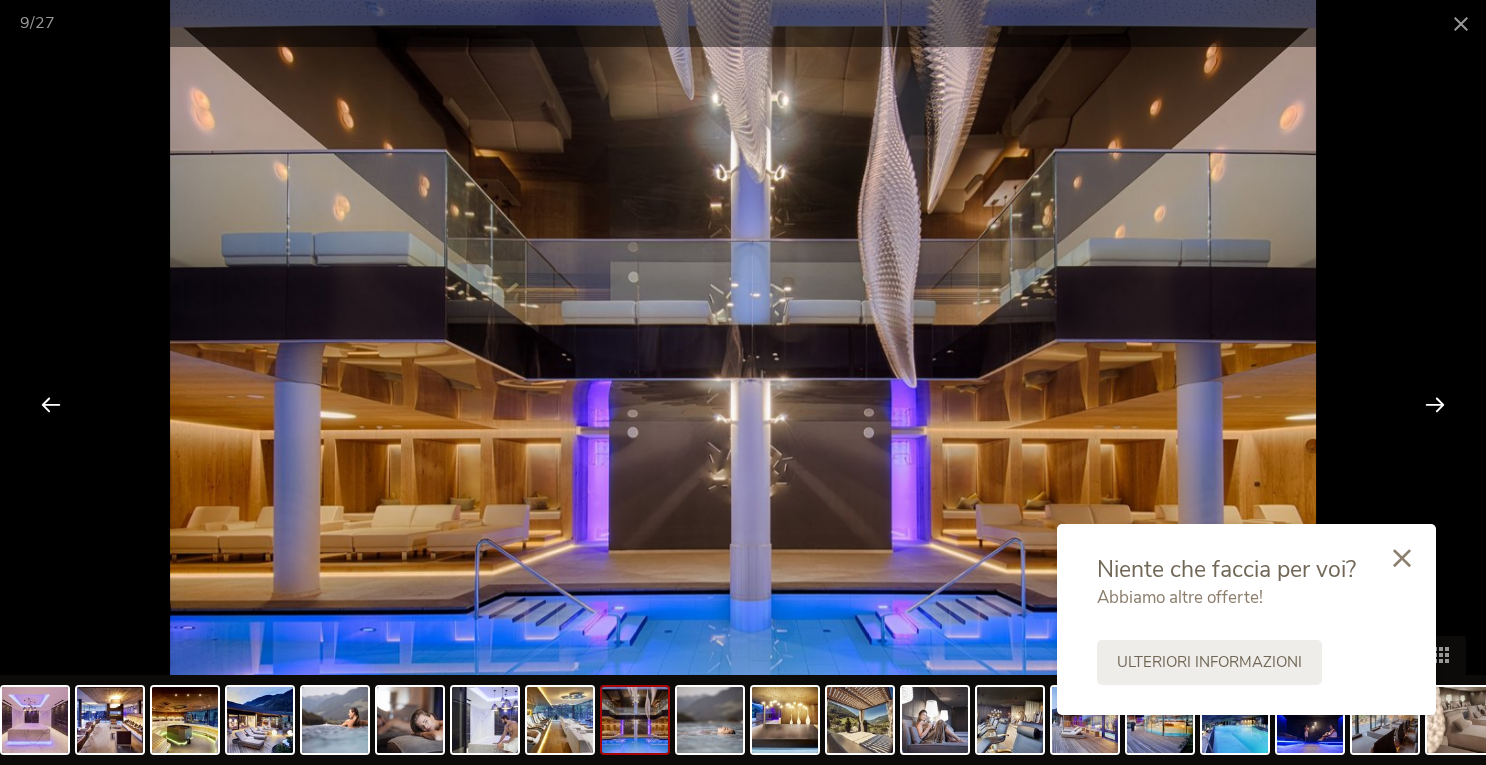 scroll, scrollTop: 4393, scrollLeft: 0, axis: vertical 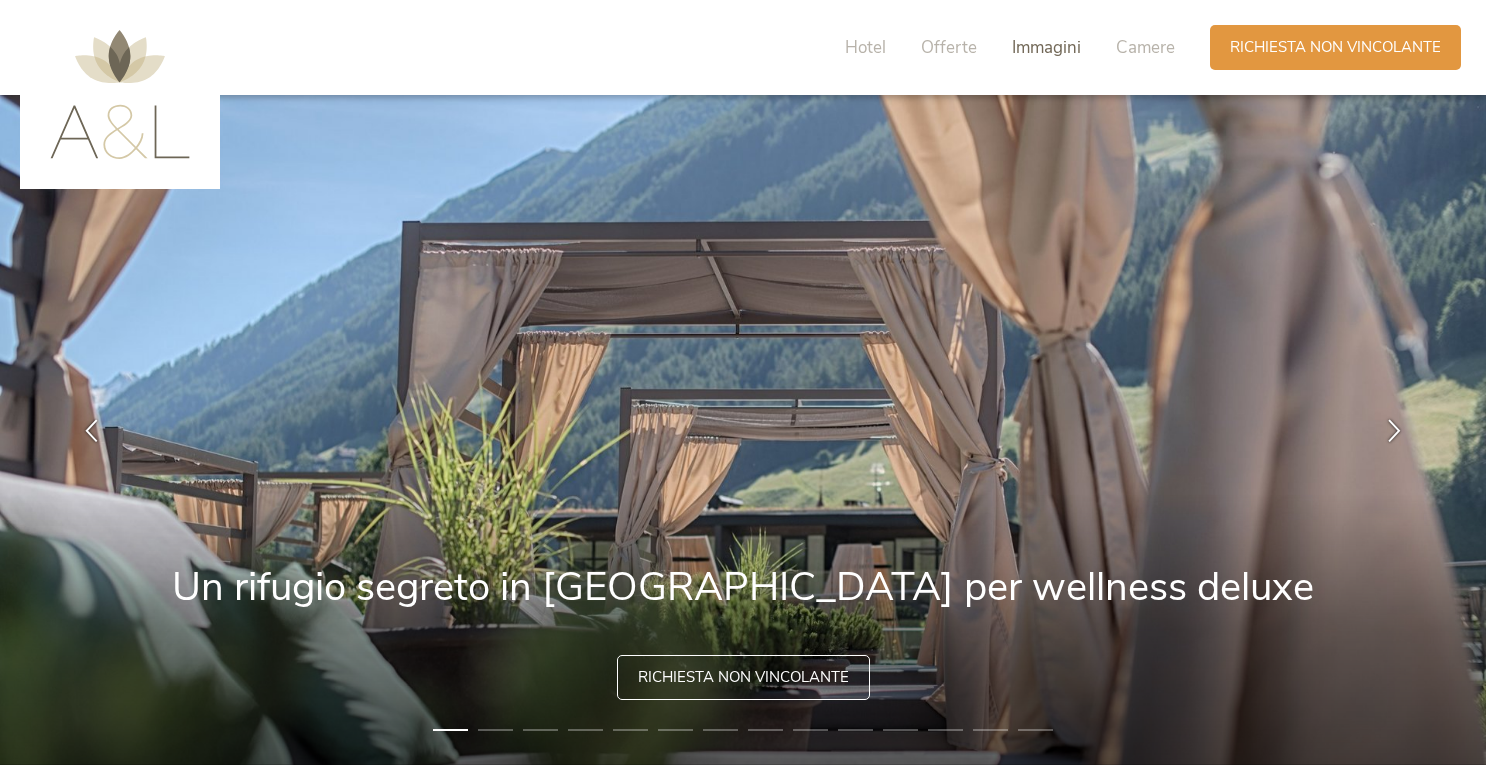 click on "Immagini" at bounding box center (1046, 47) 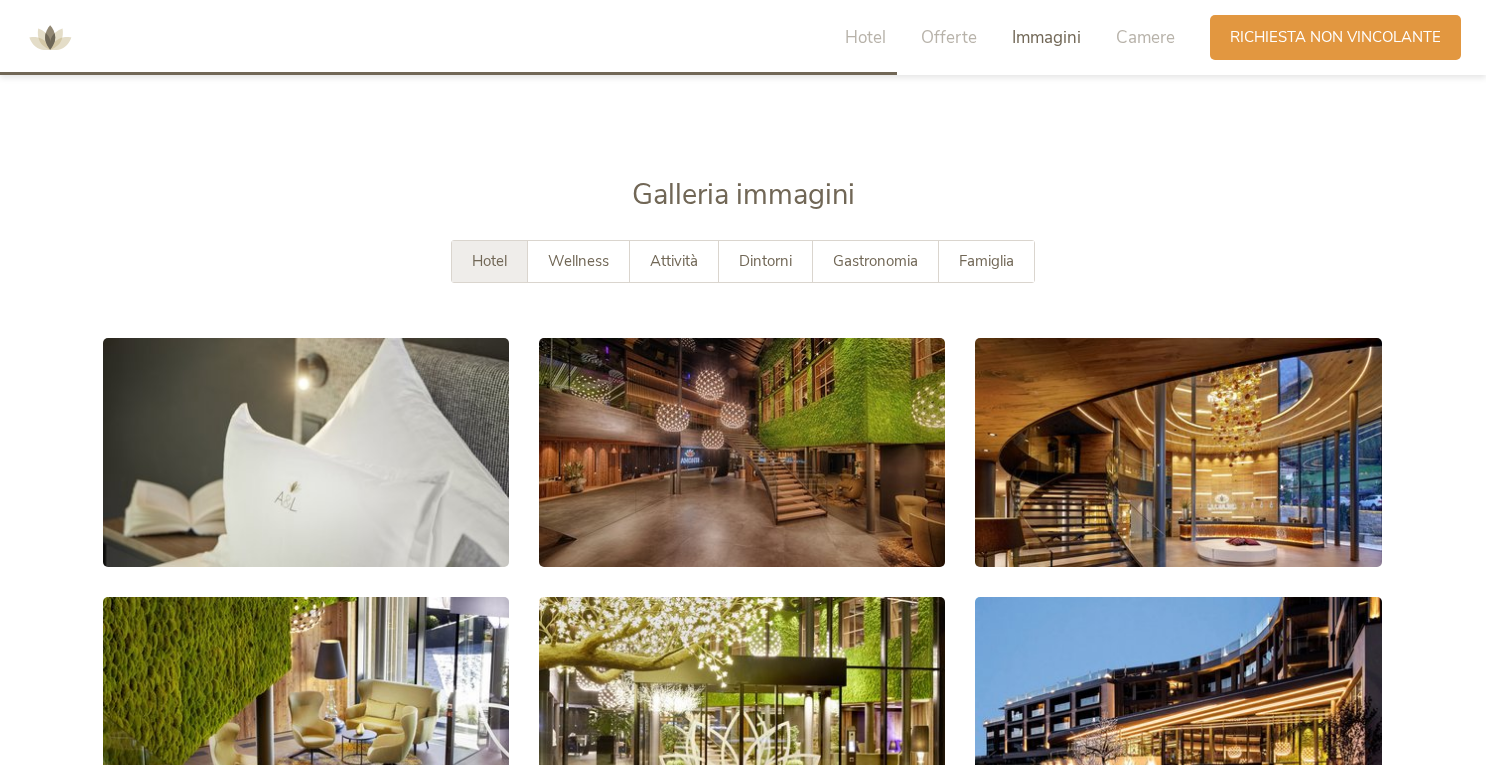 scroll, scrollTop: 3605, scrollLeft: 0, axis: vertical 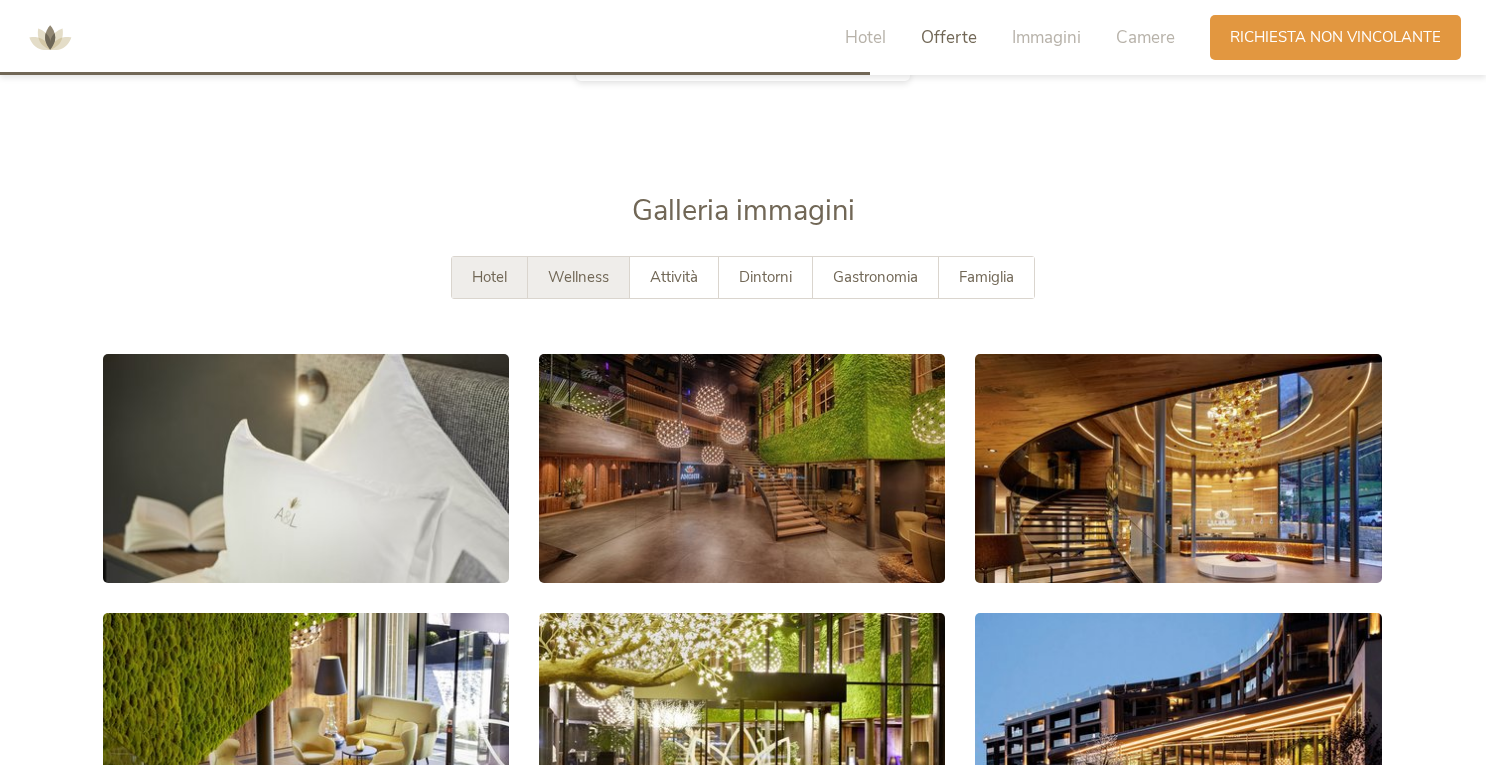 click on "Wellness" at bounding box center (578, 277) 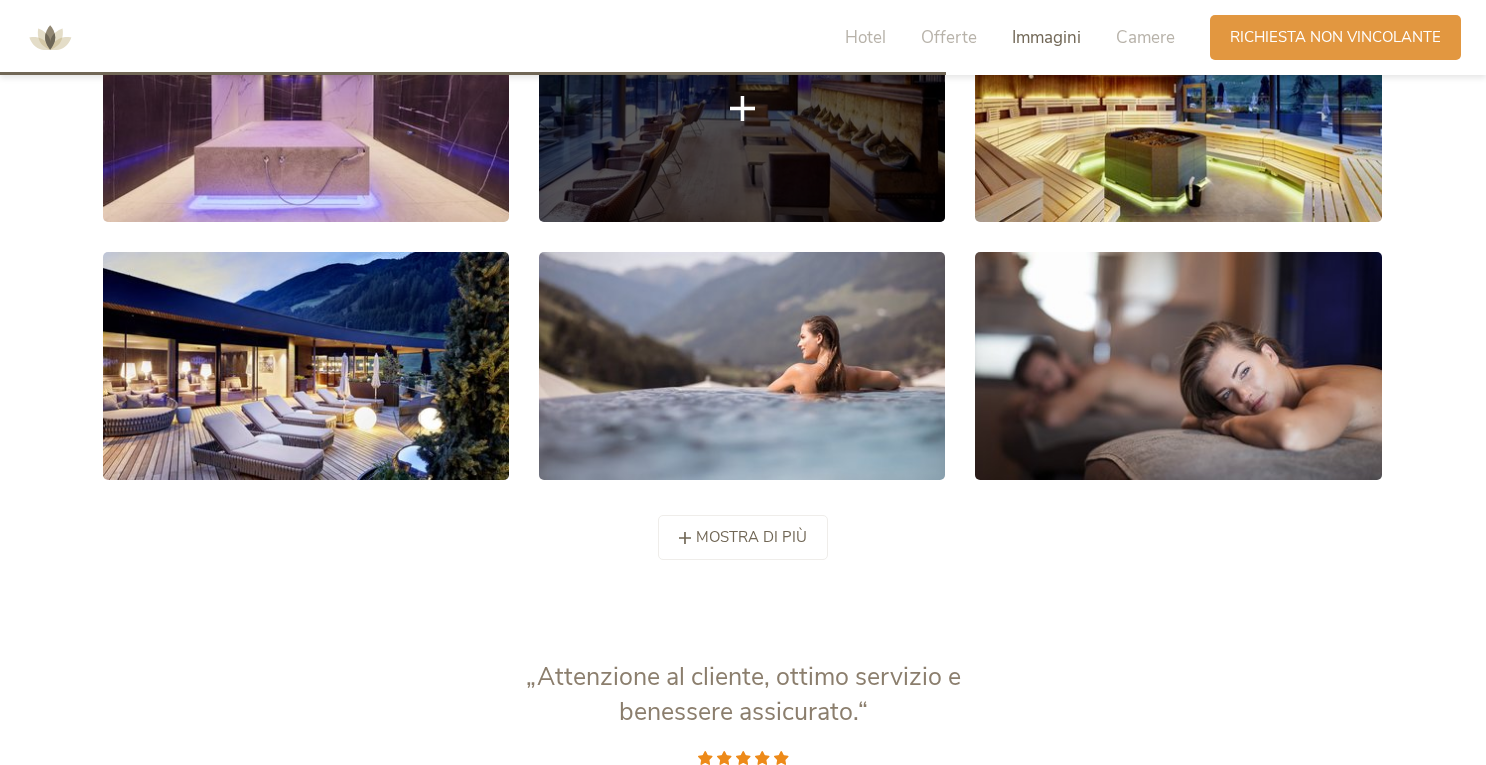 scroll, scrollTop: 3964, scrollLeft: 0, axis: vertical 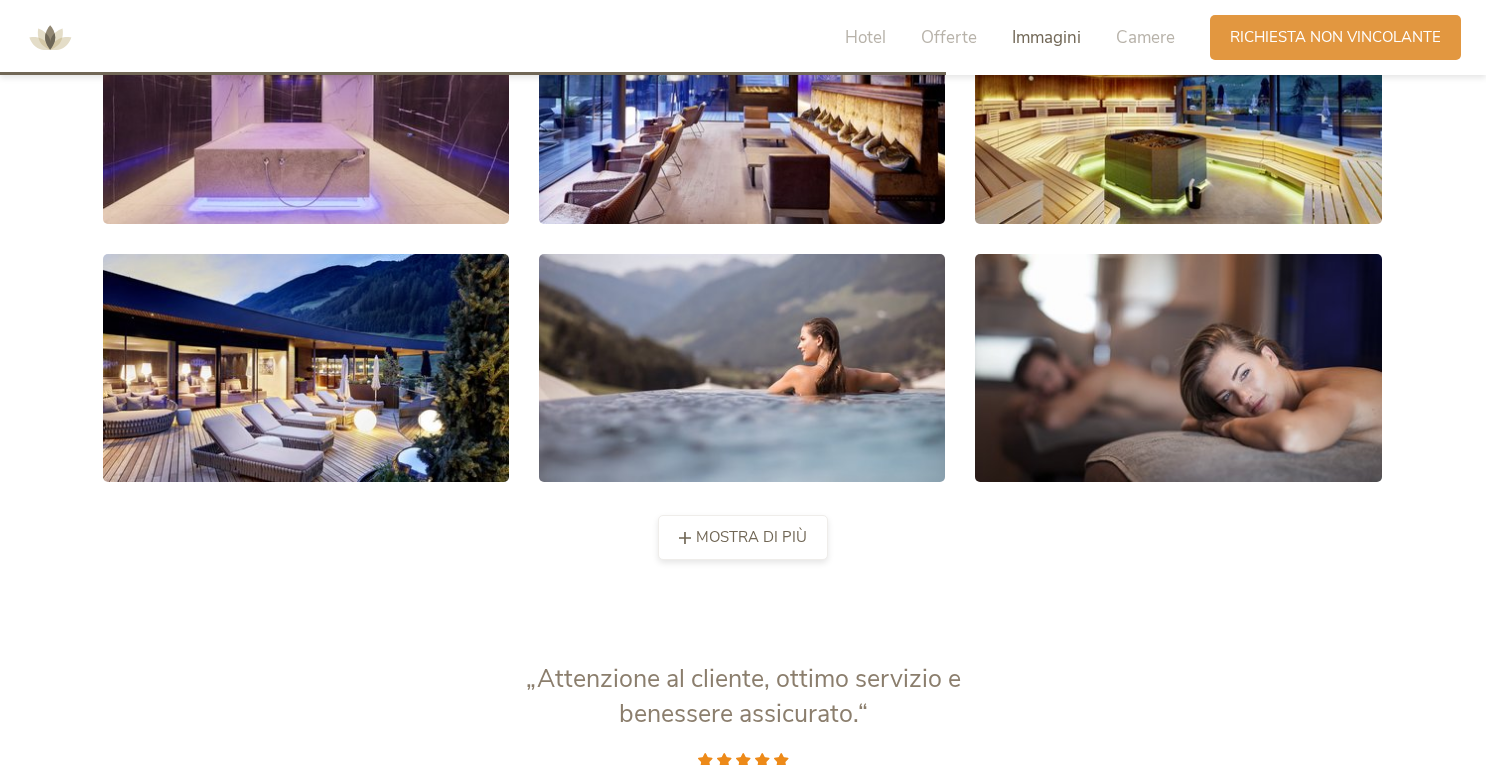 click on "mostra di più mostra di meno" at bounding box center (743, 537) 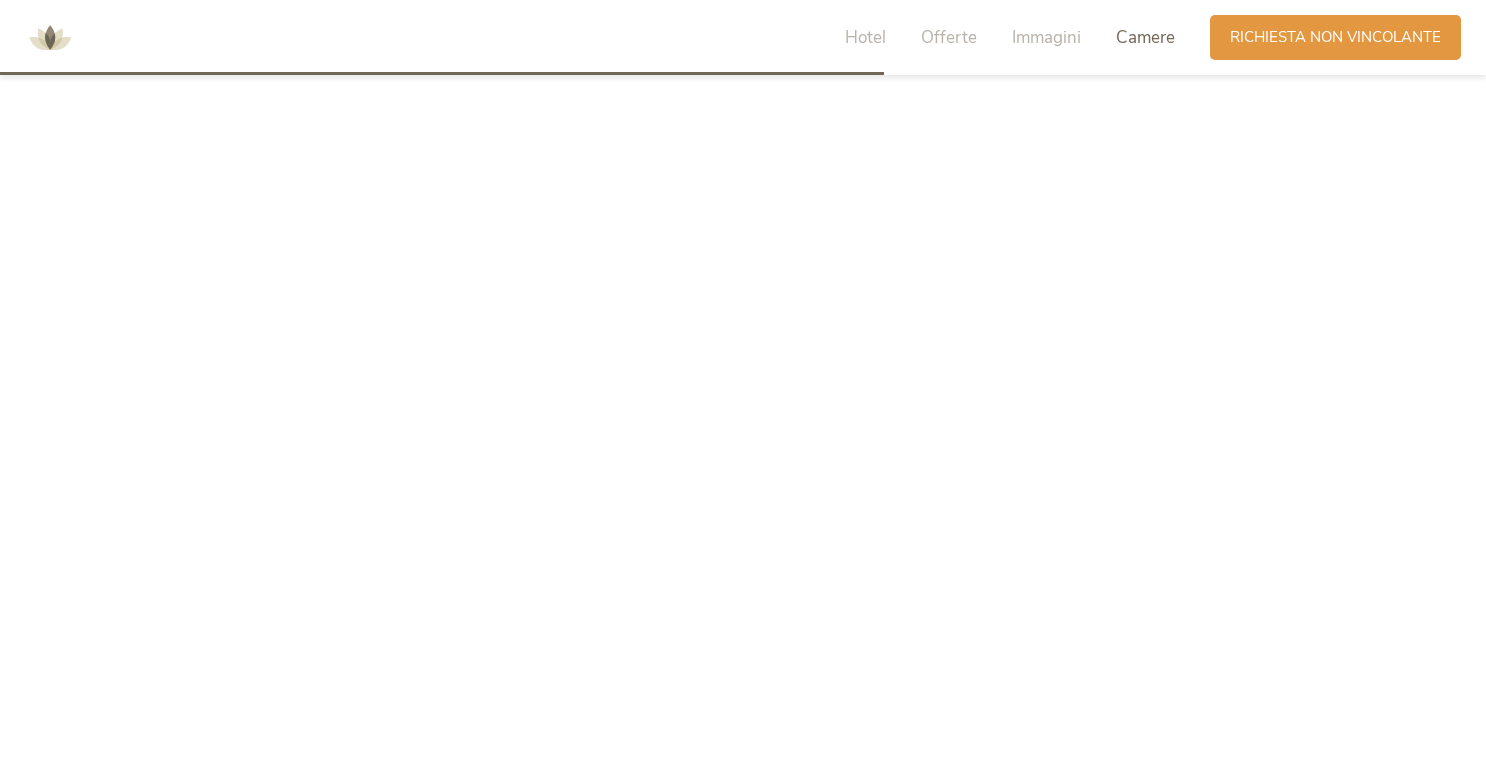 scroll, scrollTop: 4818, scrollLeft: 0, axis: vertical 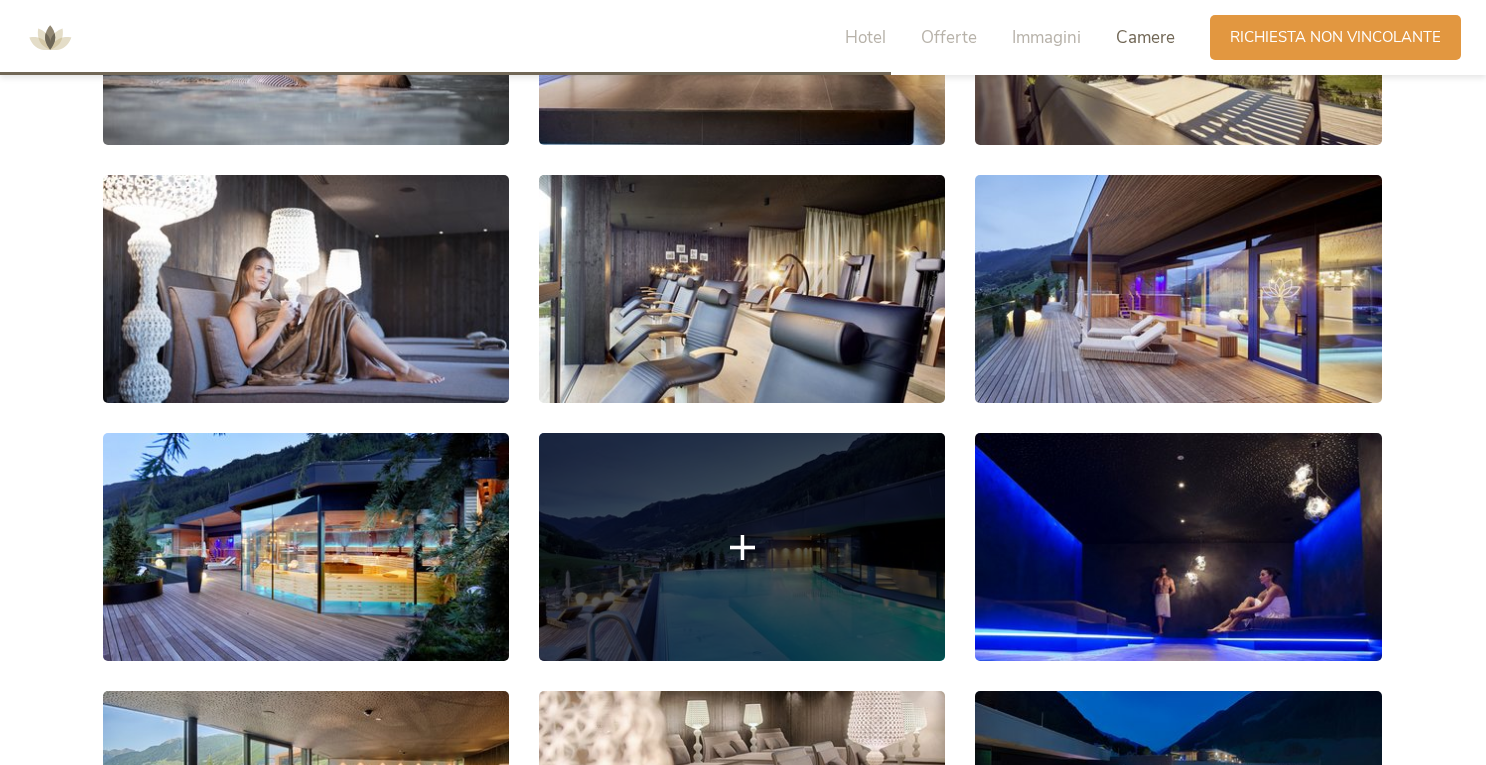 click at bounding box center [742, 547] 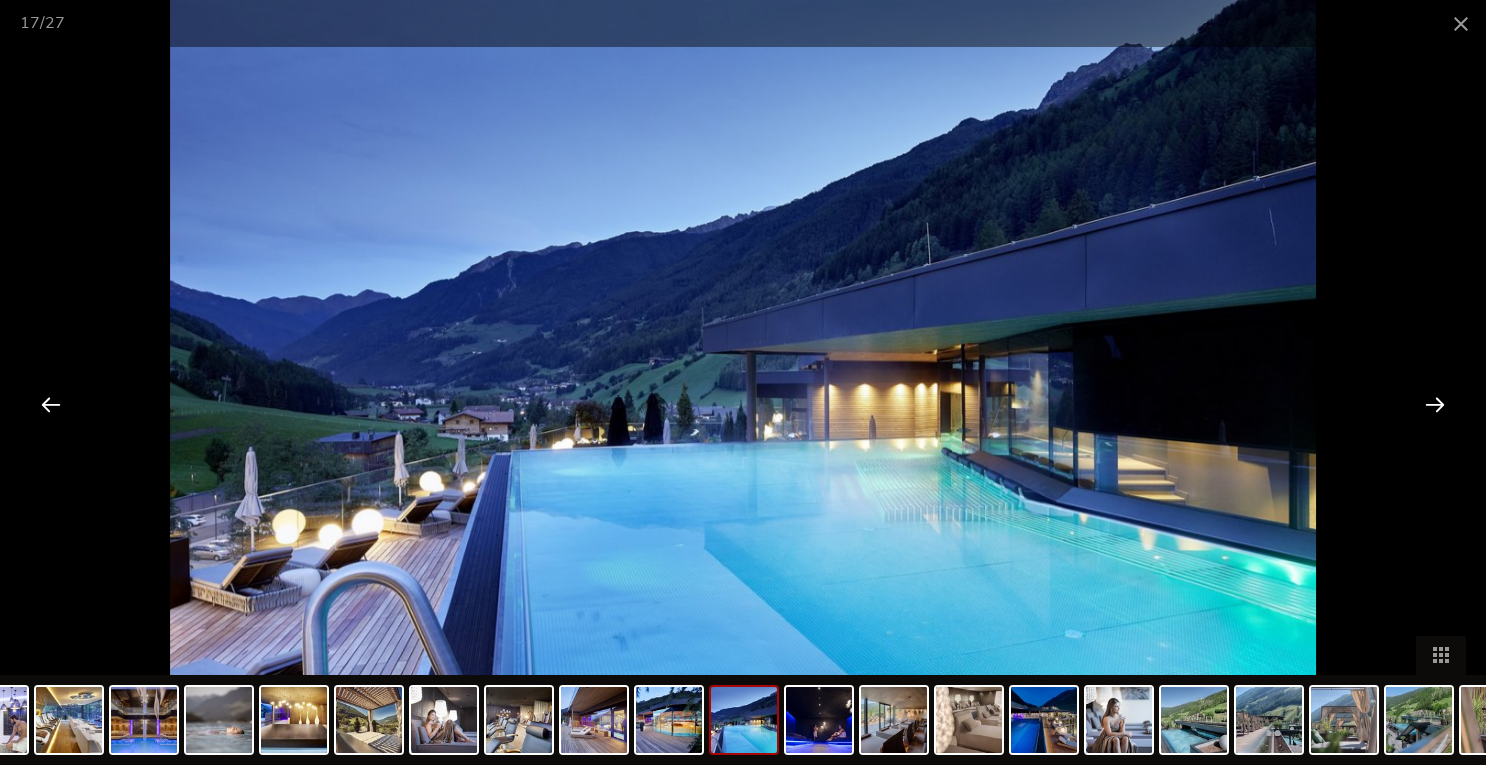 click at bounding box center [1435, 404] 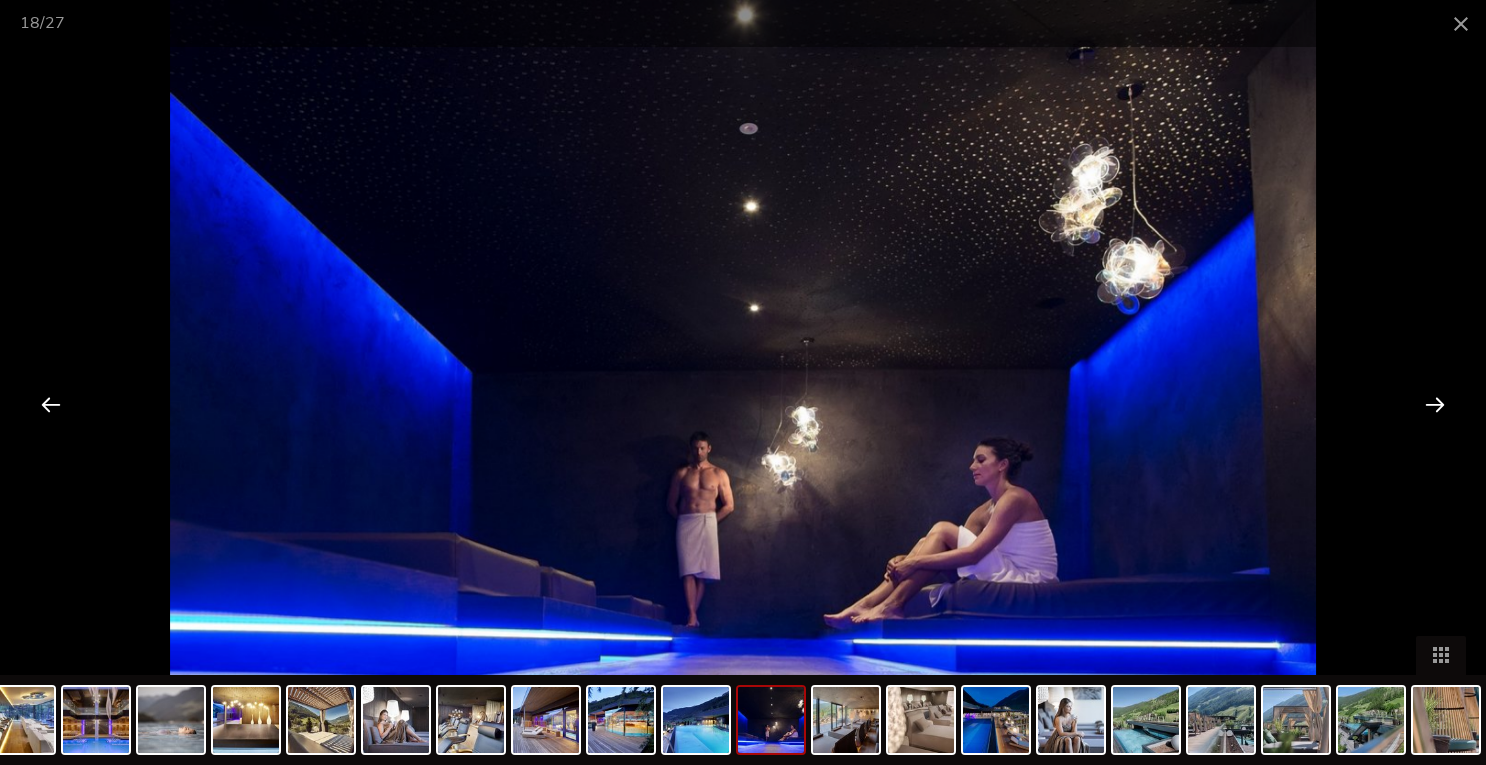 click at bounding box center (1435, 404) 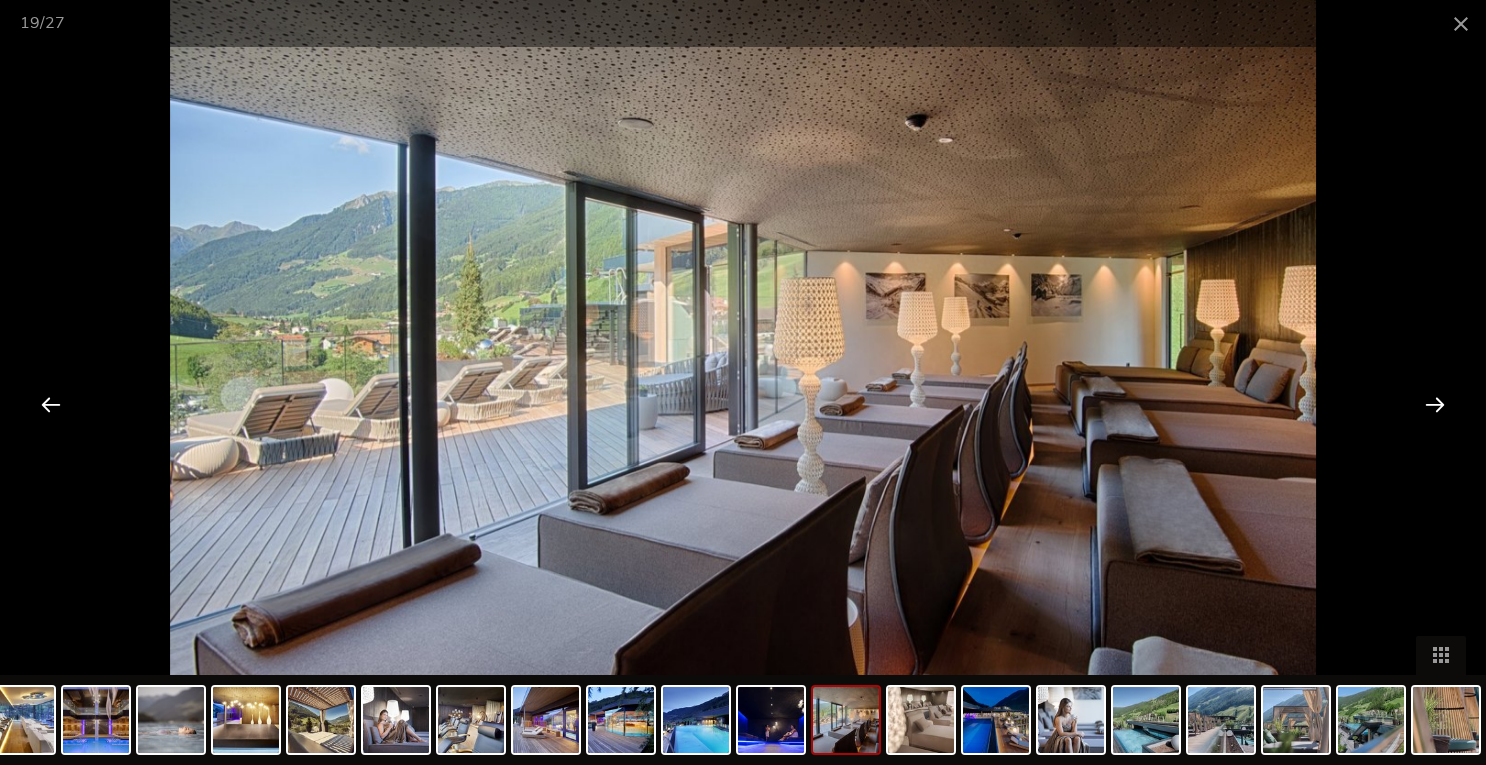 click at bounding box center (1435, 404) 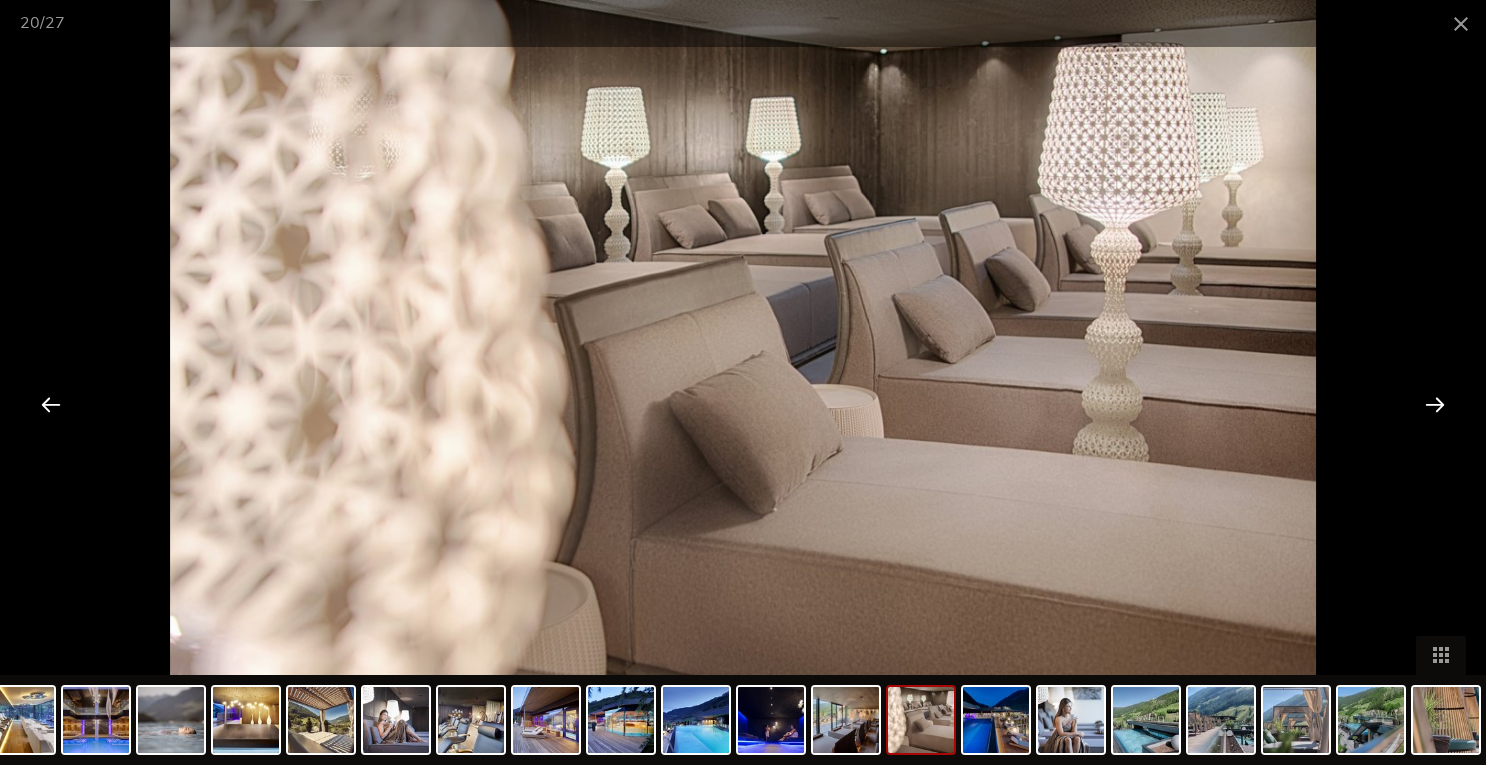 click at bounding box center [1435, 404] 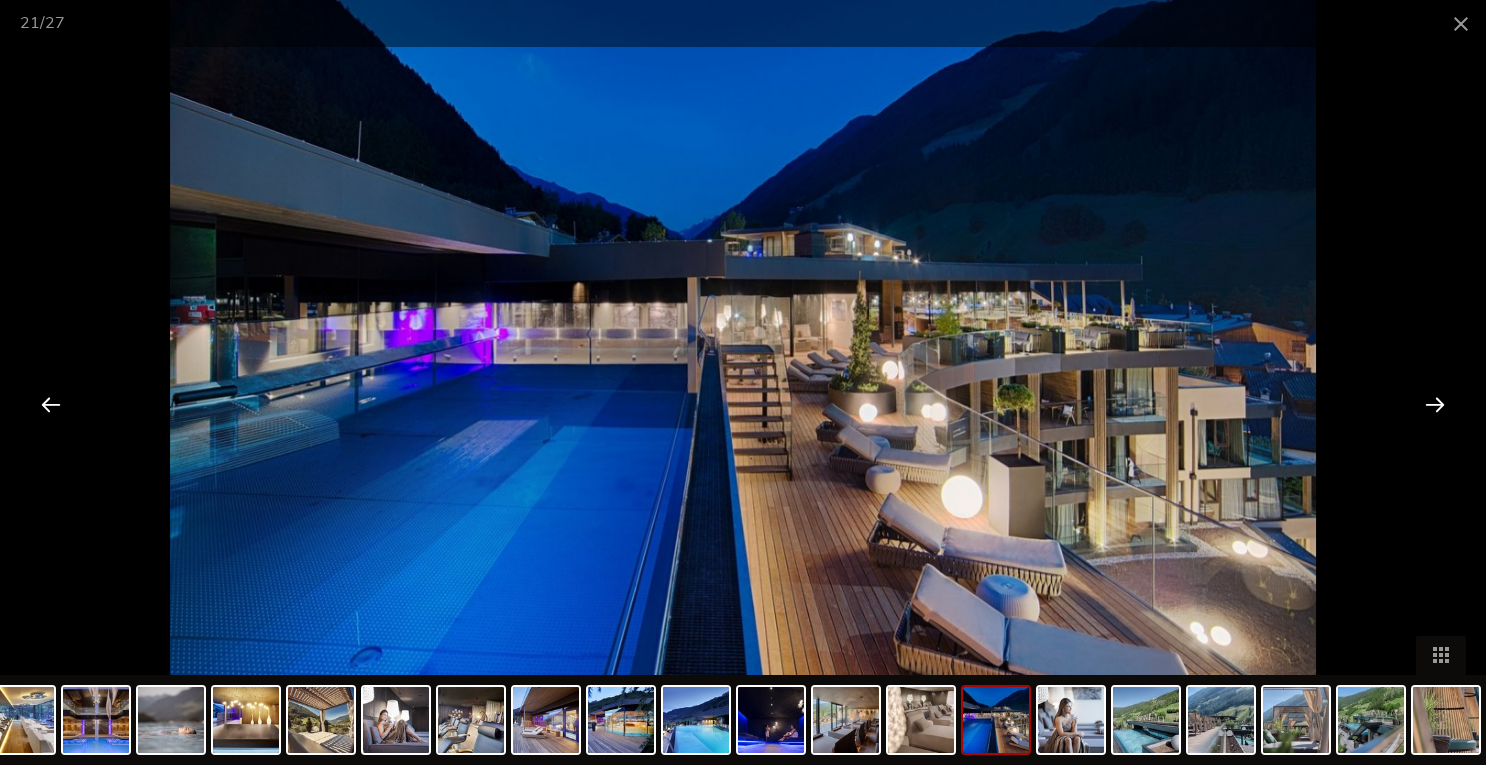 click at bounding box center [1435, 404] 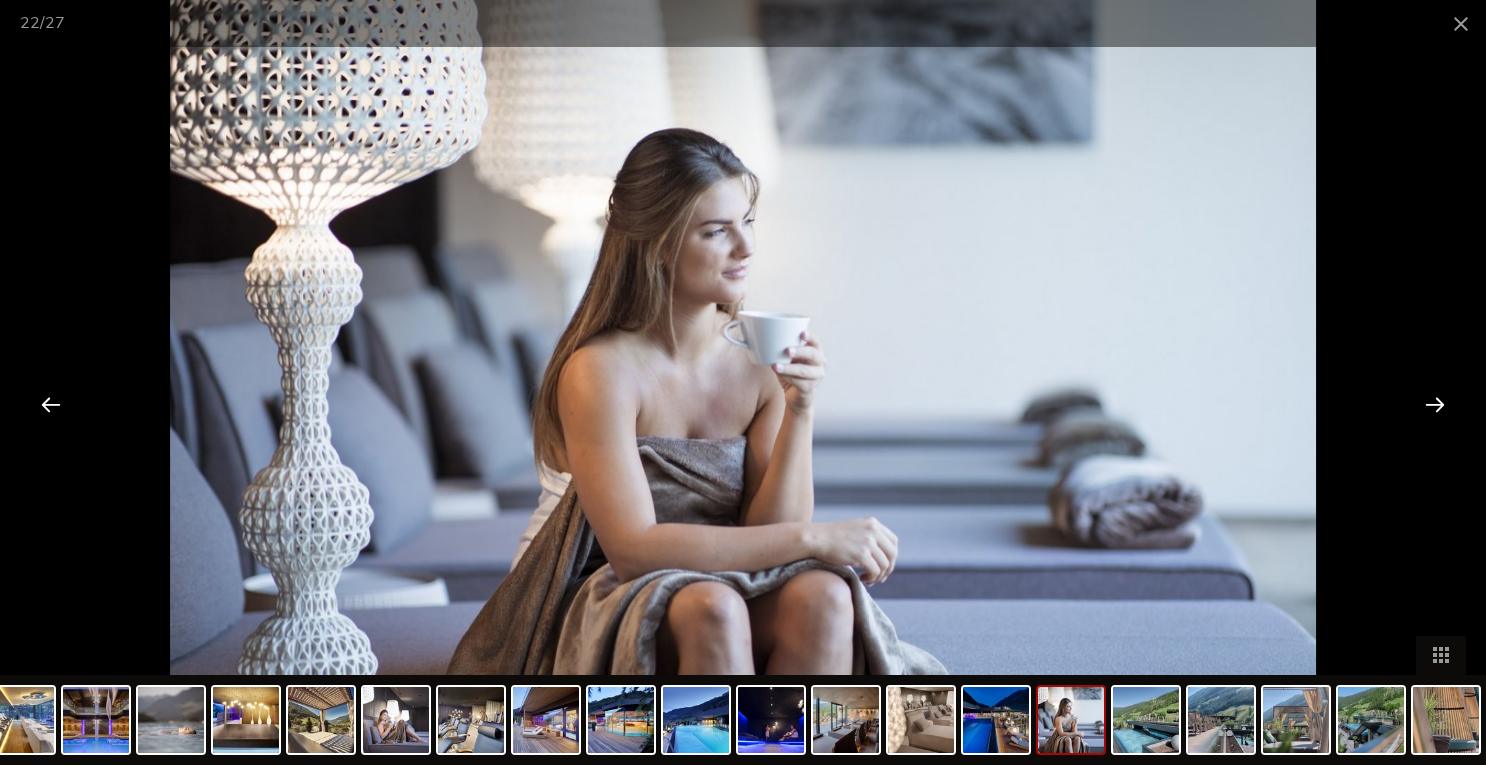 click at bounding box center [1435, 404] 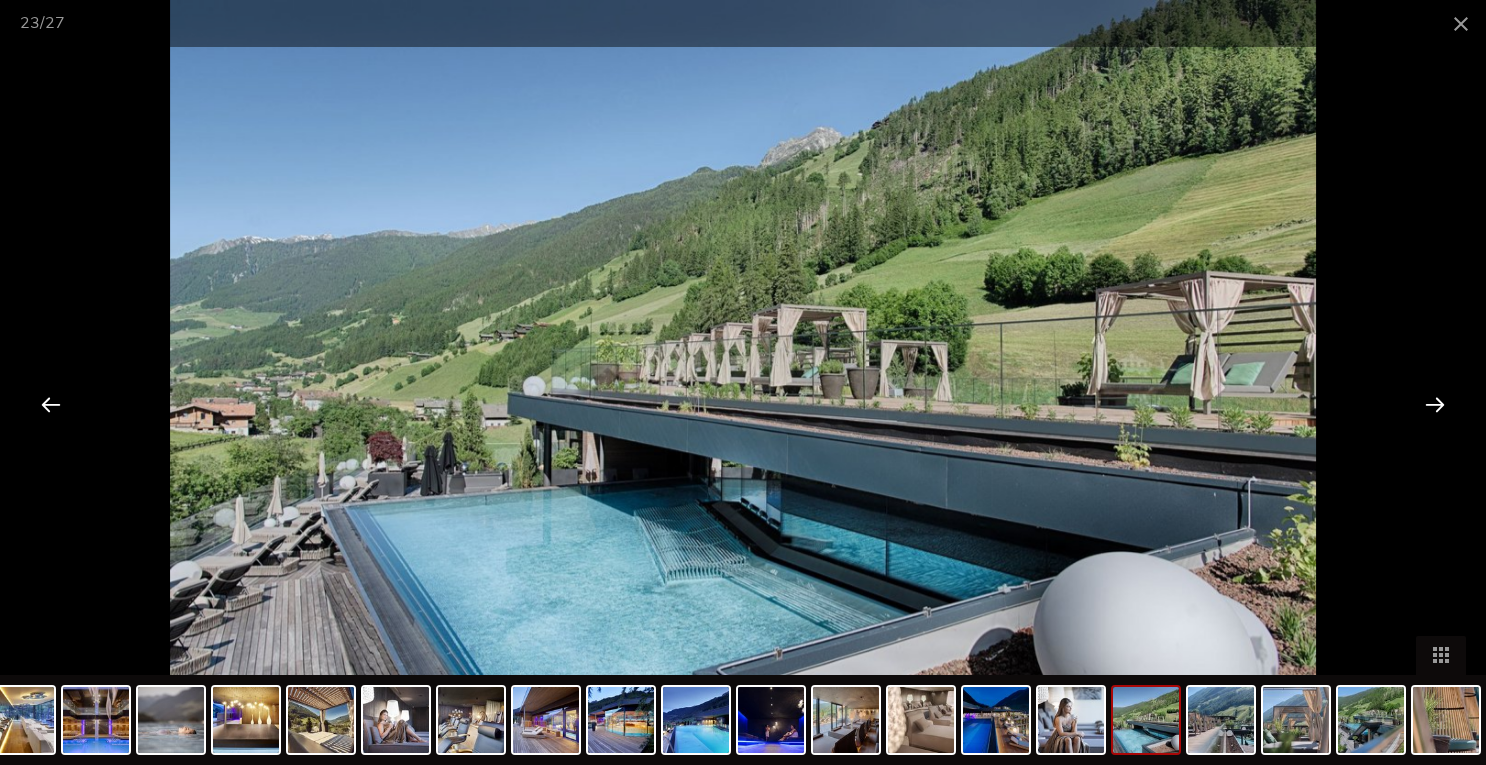 click at bounding box center [1435, 404] 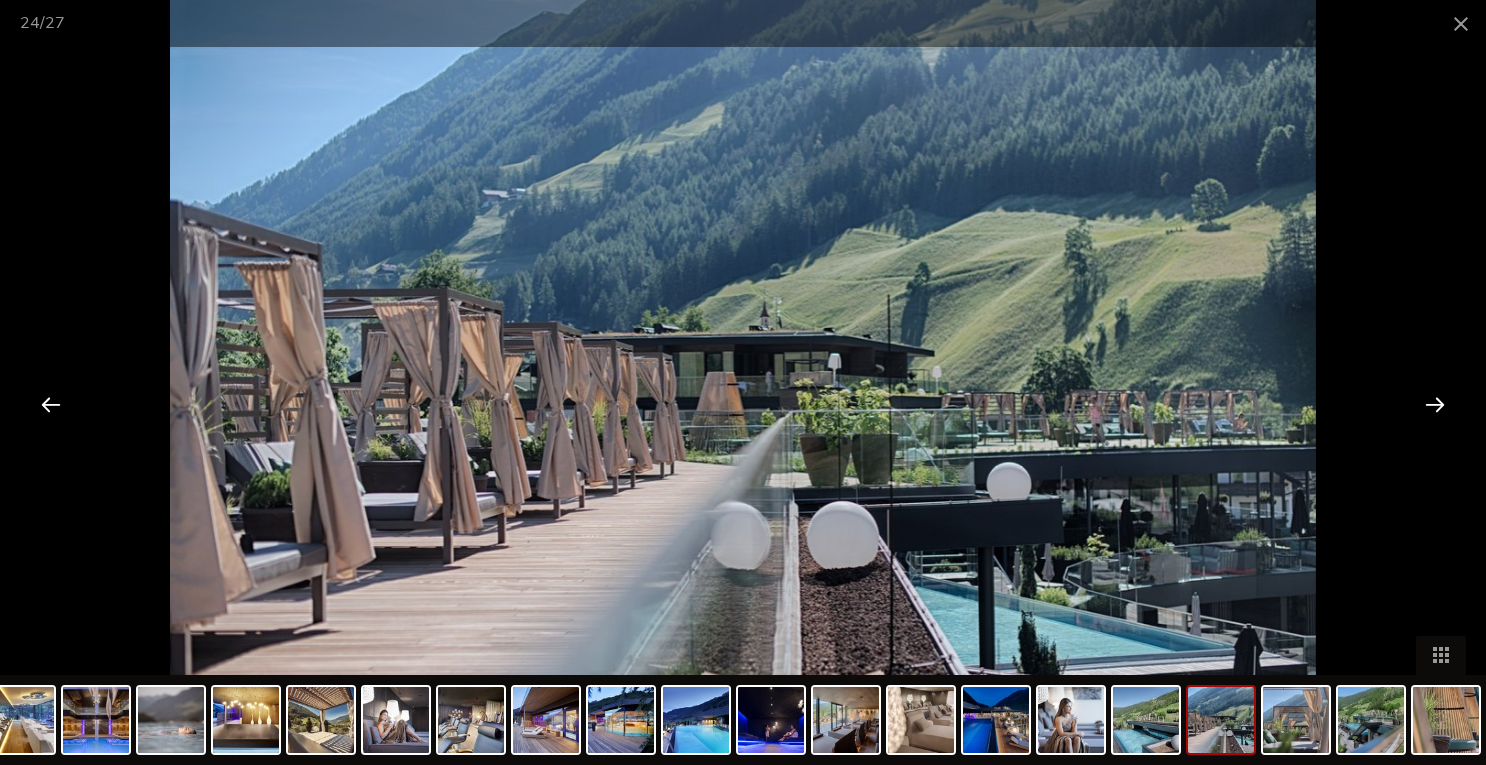 click at bounding box center (1435, 404) 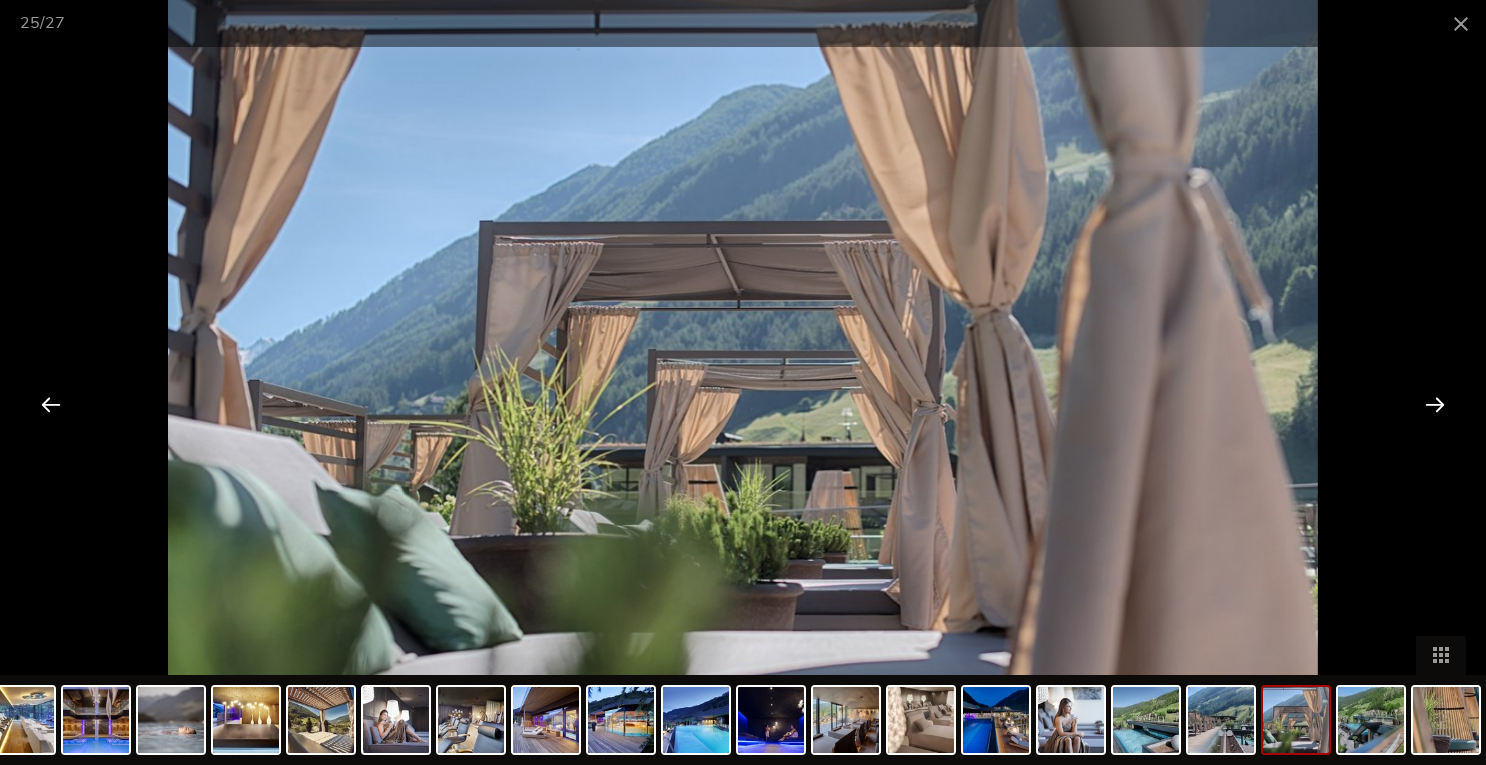 click at bounding box center (1435, 404) 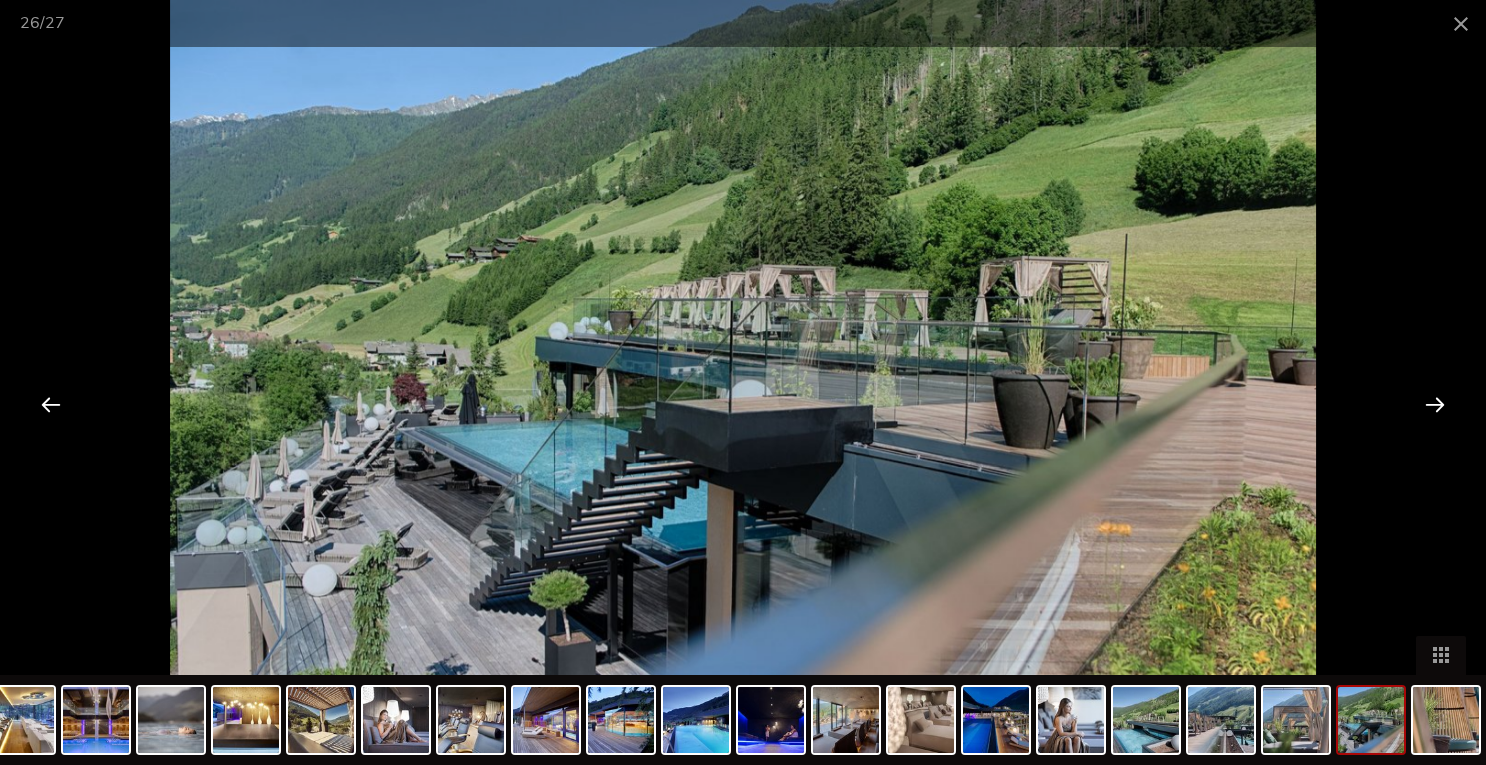 click at bounding box center (1435, 404) 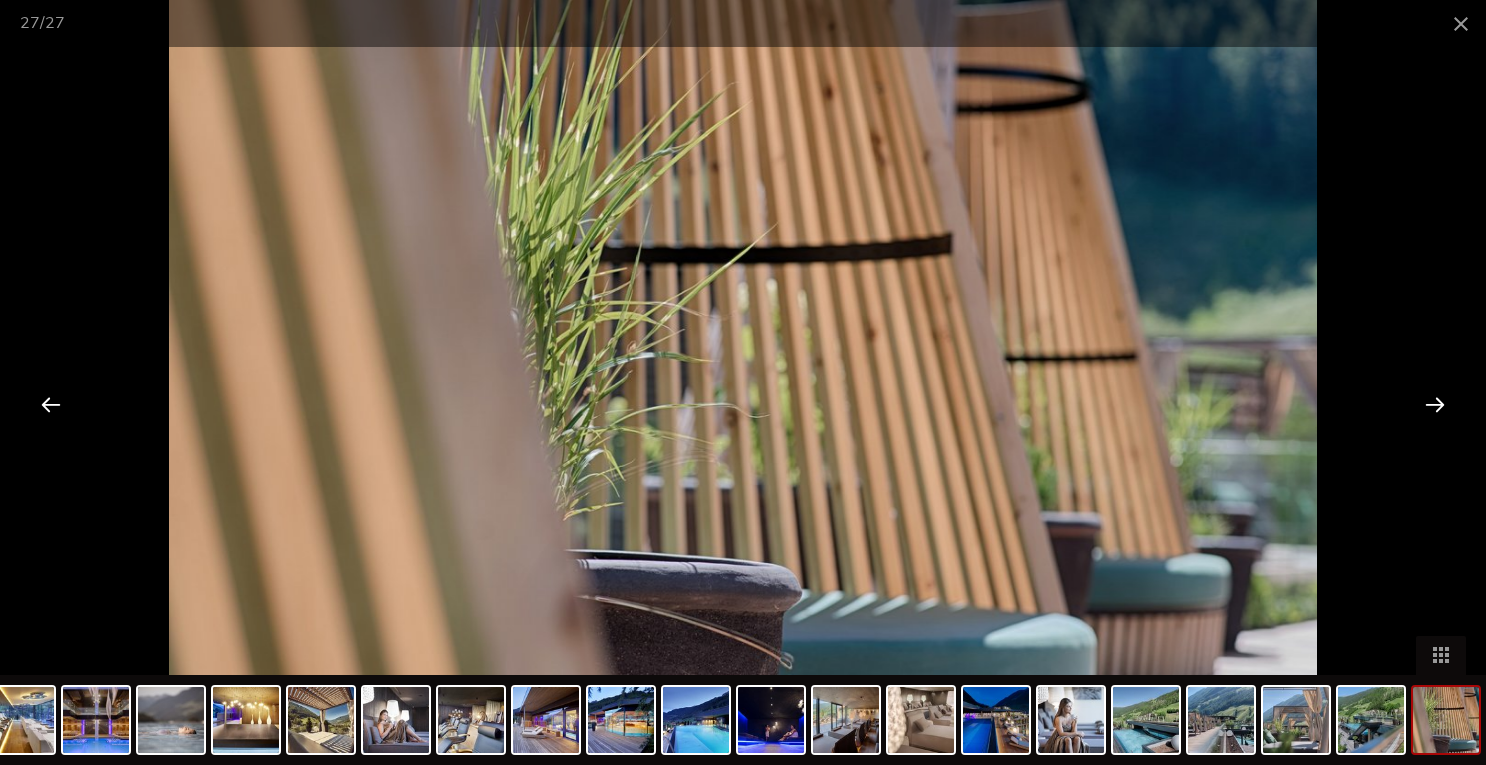 click at bounding box center [1435, 404] 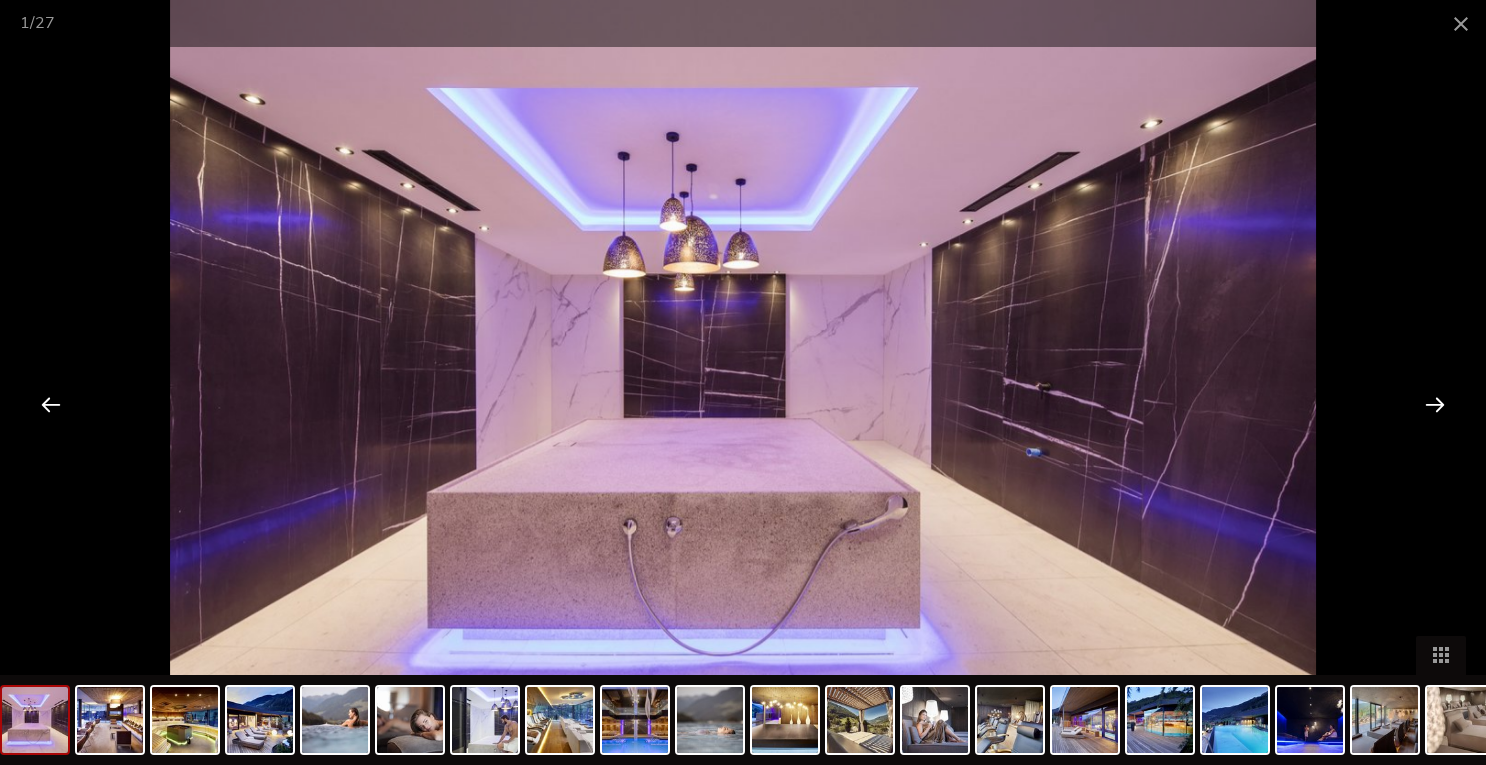 click at bounding box center [1435, 404] 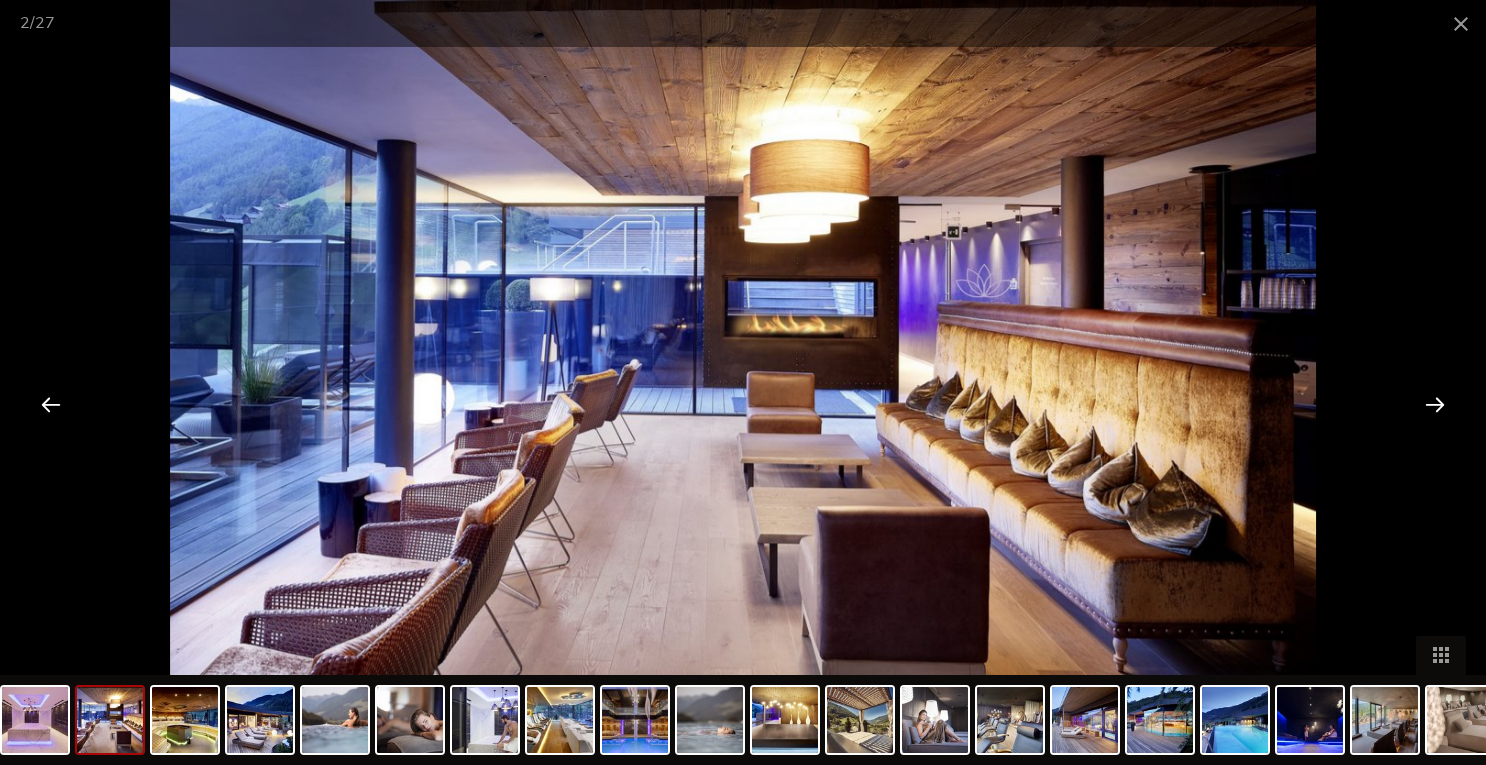 click at bounding box center (1435, 404) 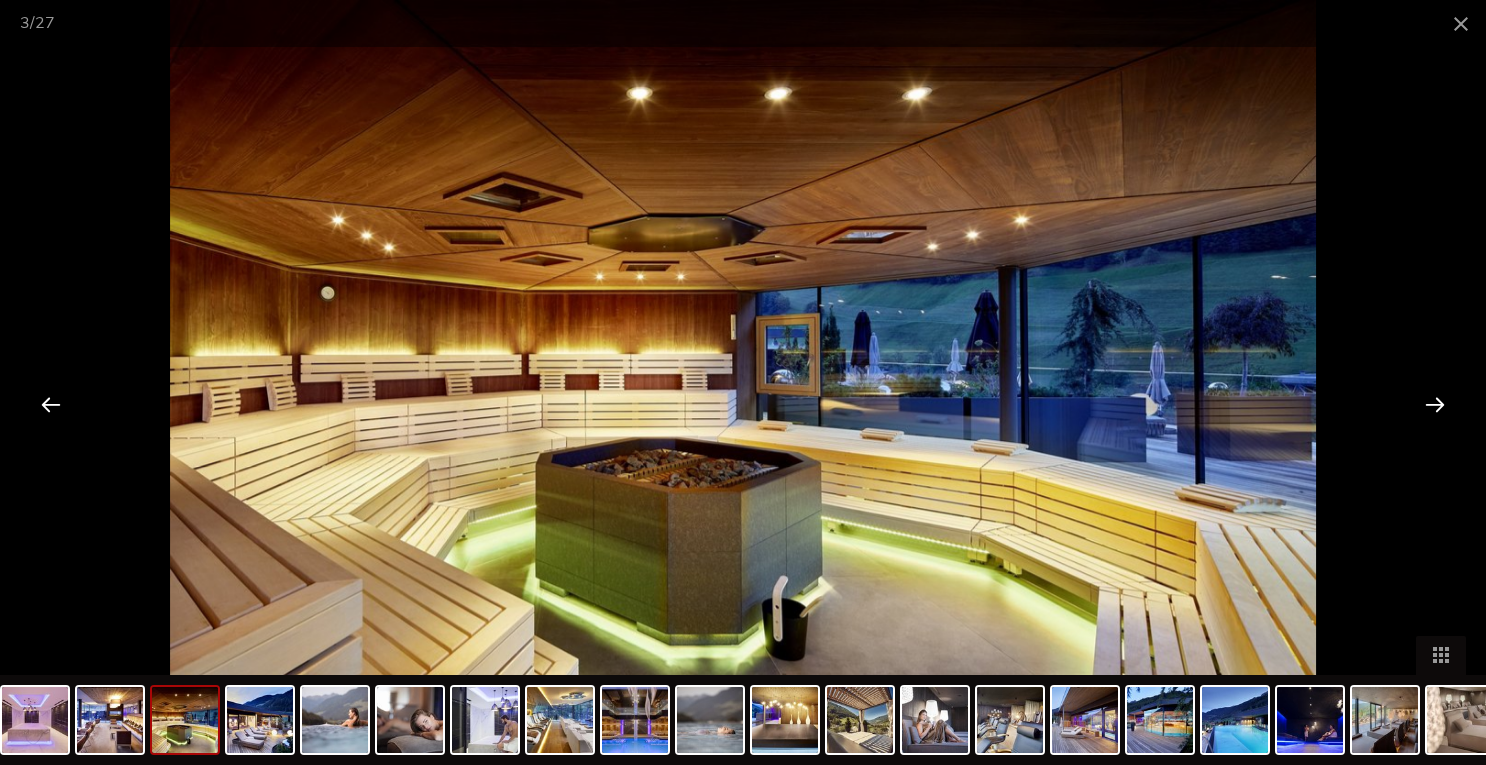 click at bounding box center (1435, 404) 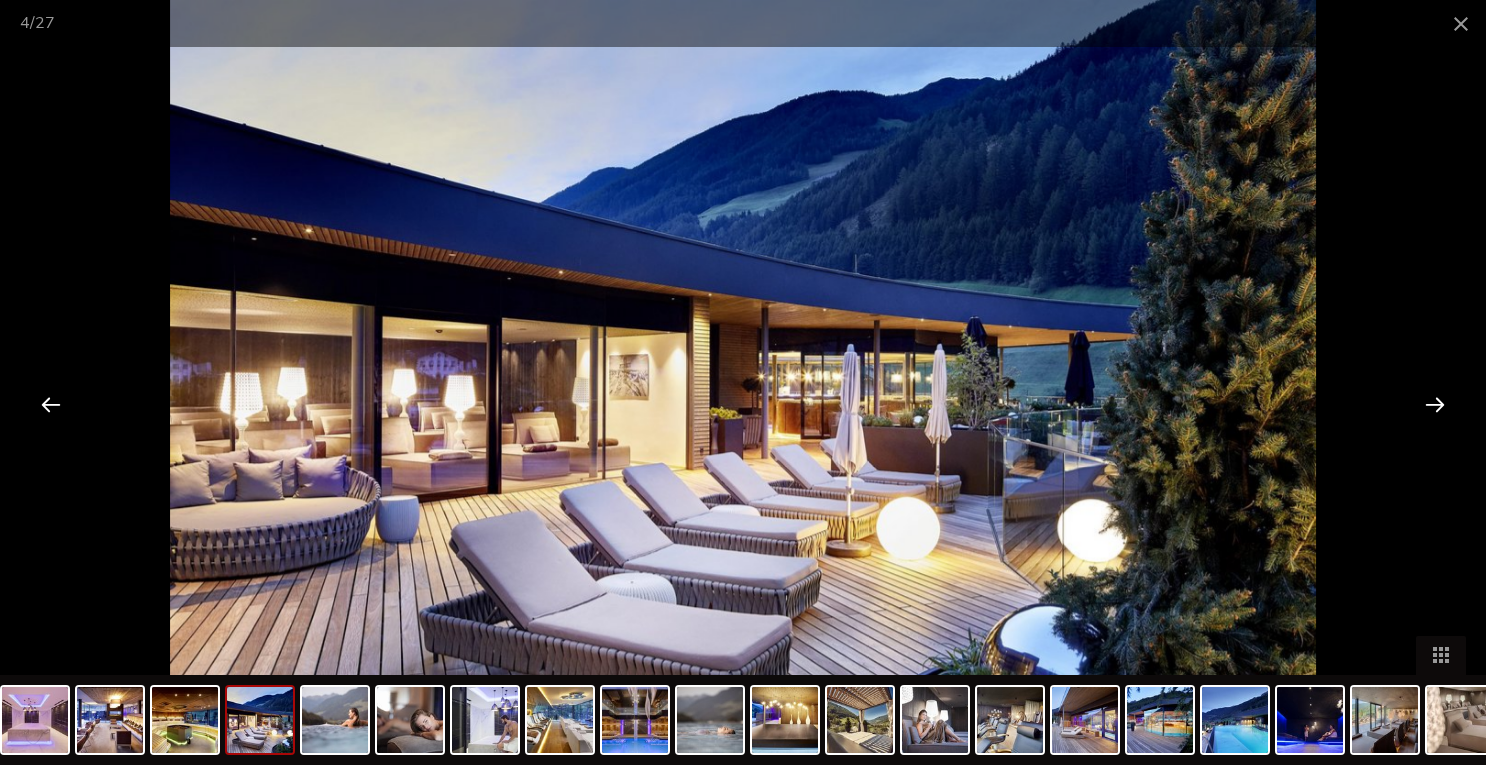 click at bounding box center [1435, 404] 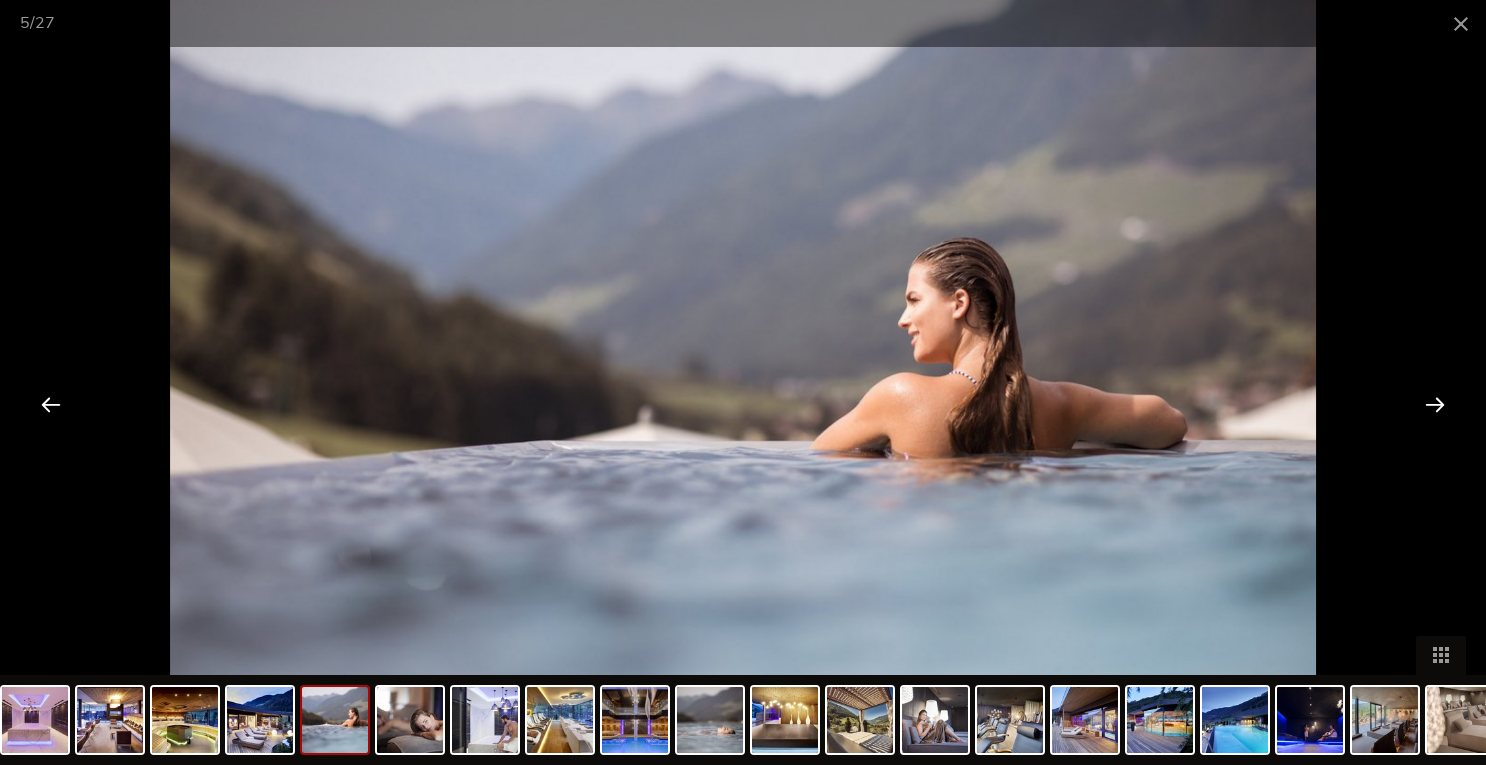 click at bounding box center (1435, 404) 